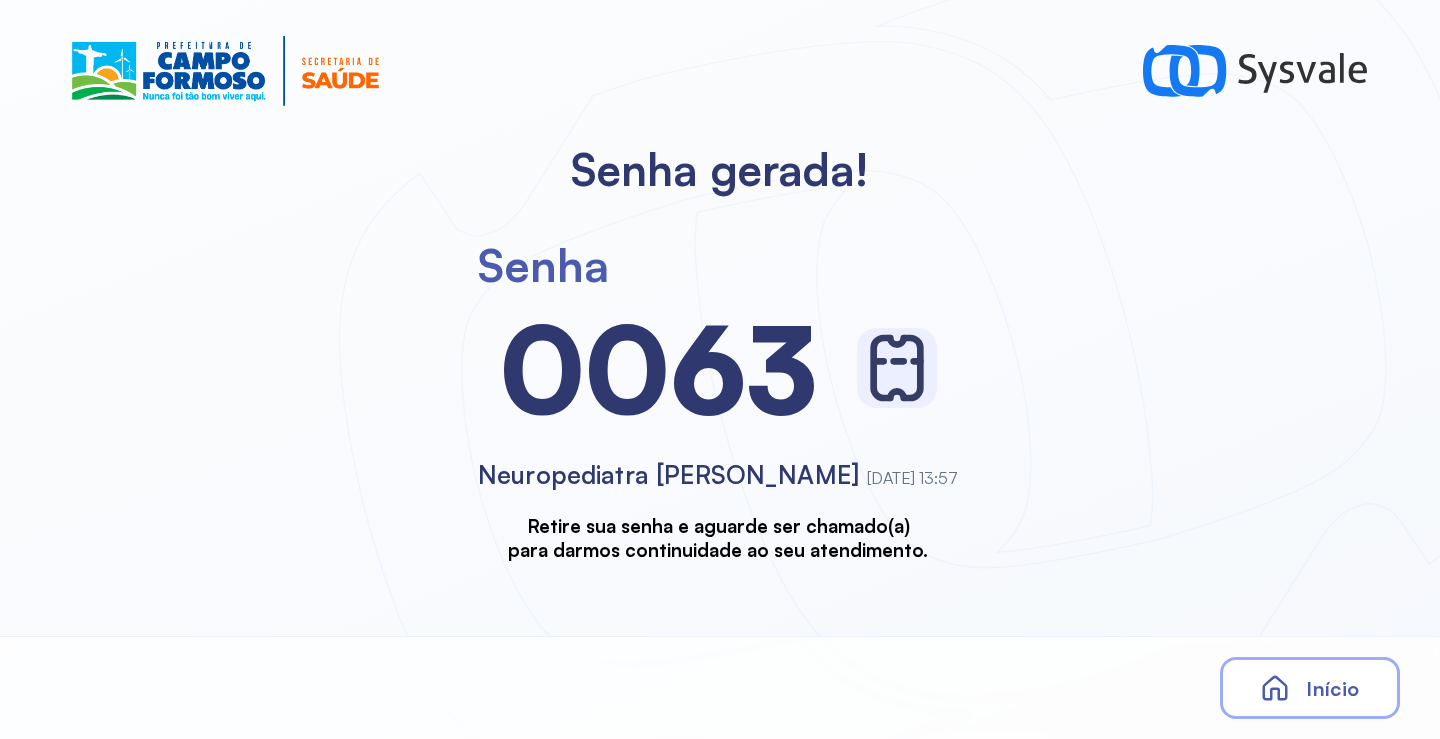scroll, scrollTop: 0, scrollLeft: 0, axis: both 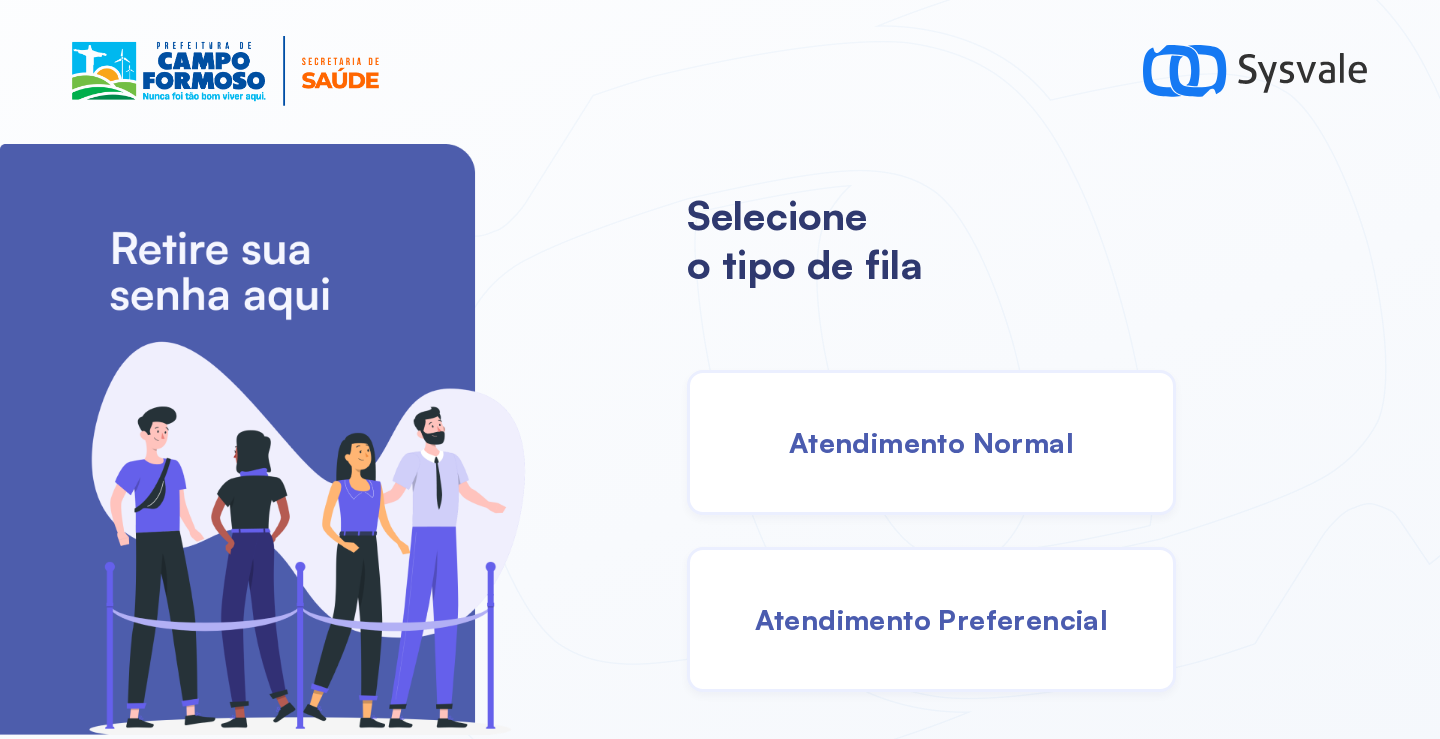 click on "Atendimento Normal" at bounding box center [931, 442] 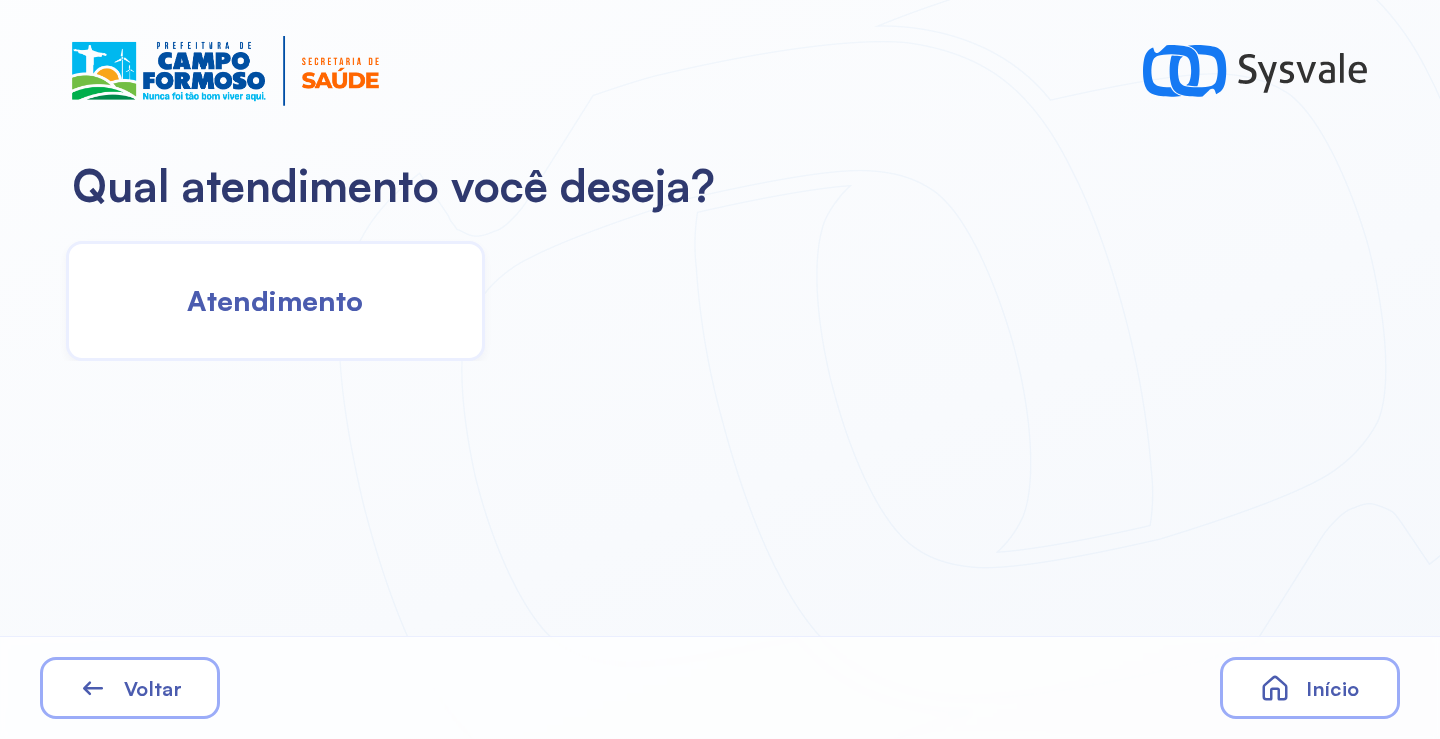 click on "Atendimento" 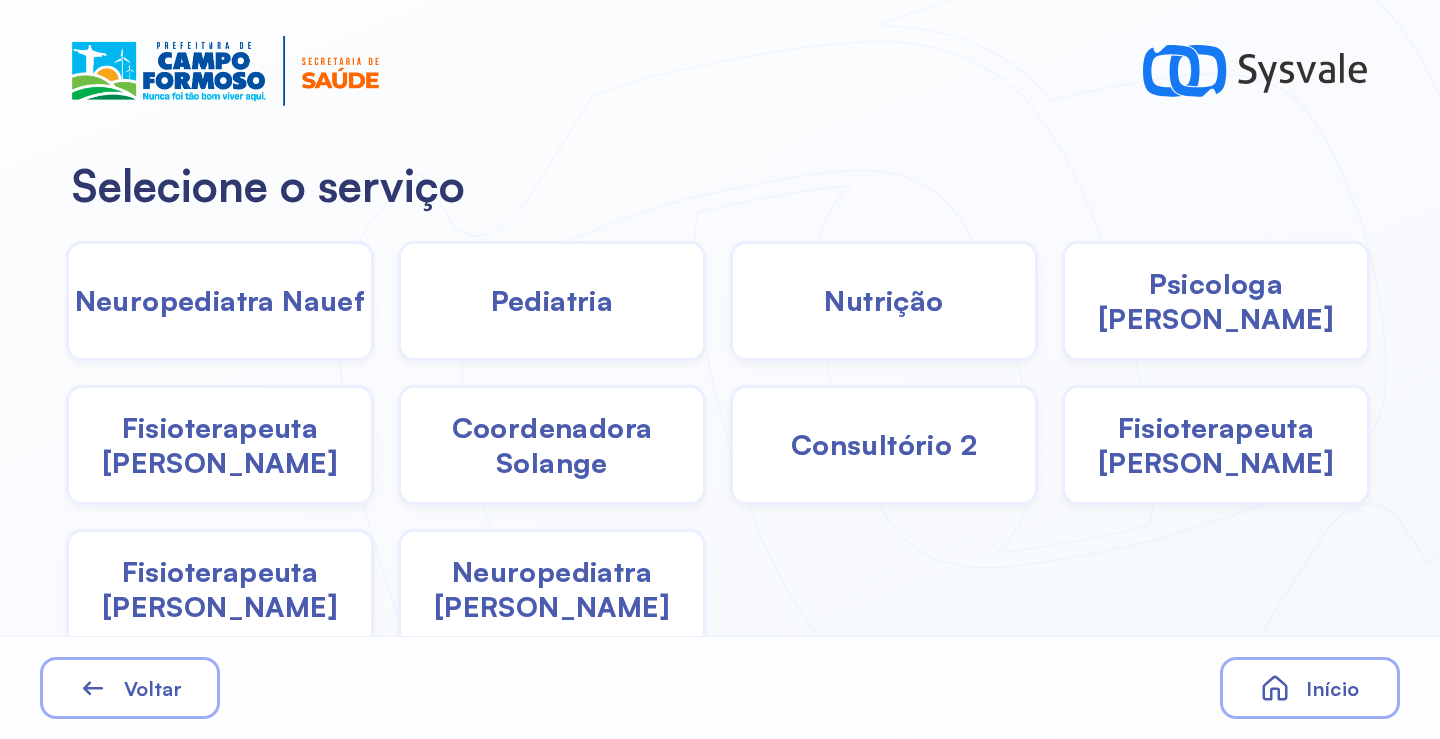 click on "Fisioterapeuta [PERSON_NAME]" at bounding box center [220, 589] 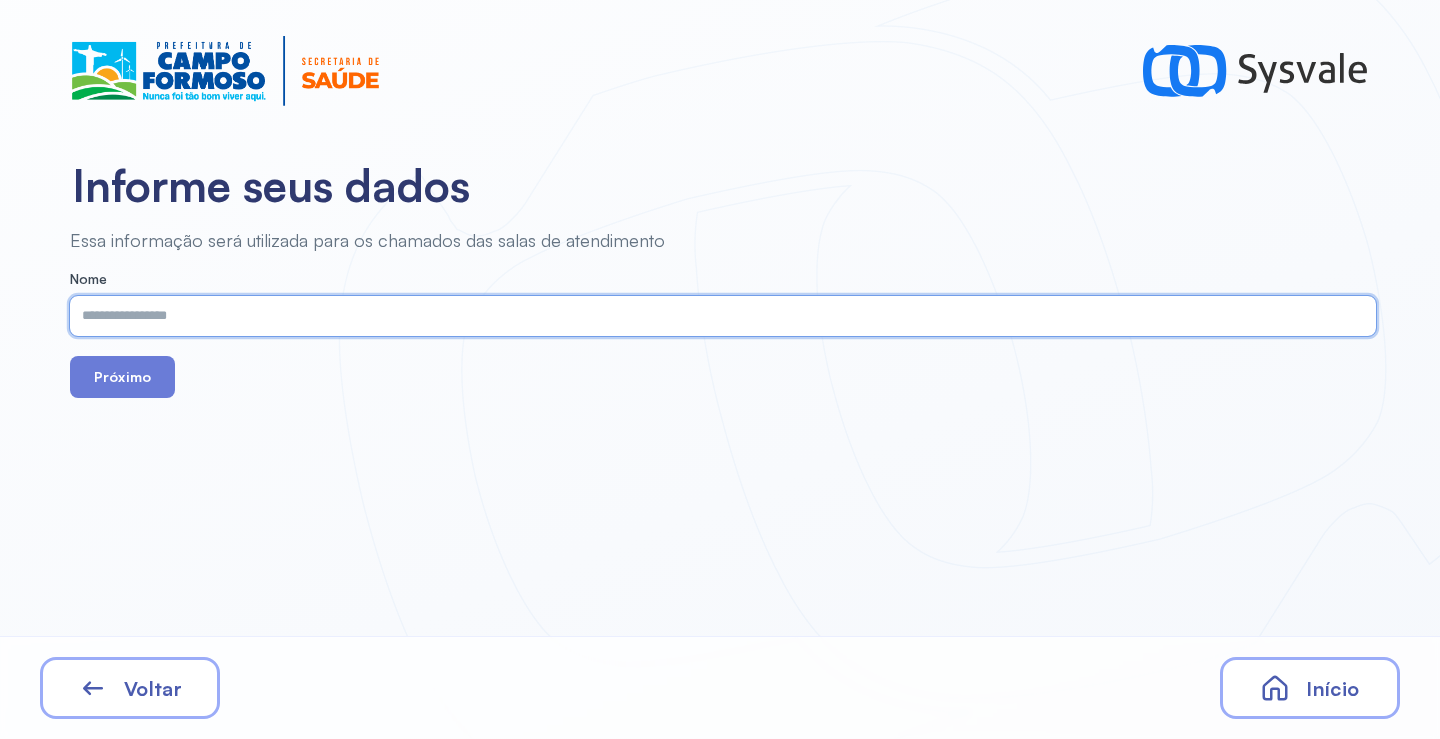 paste on "**********" 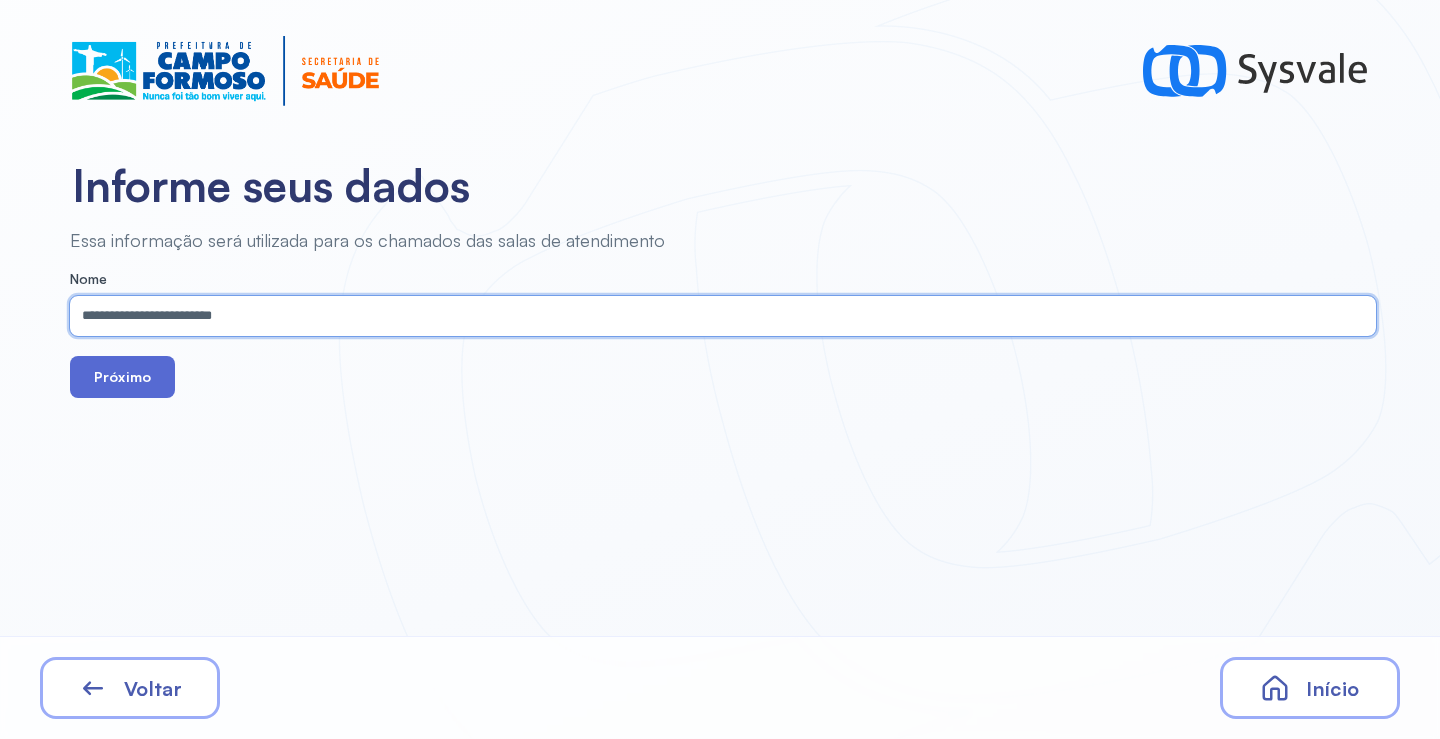 type on "**********" 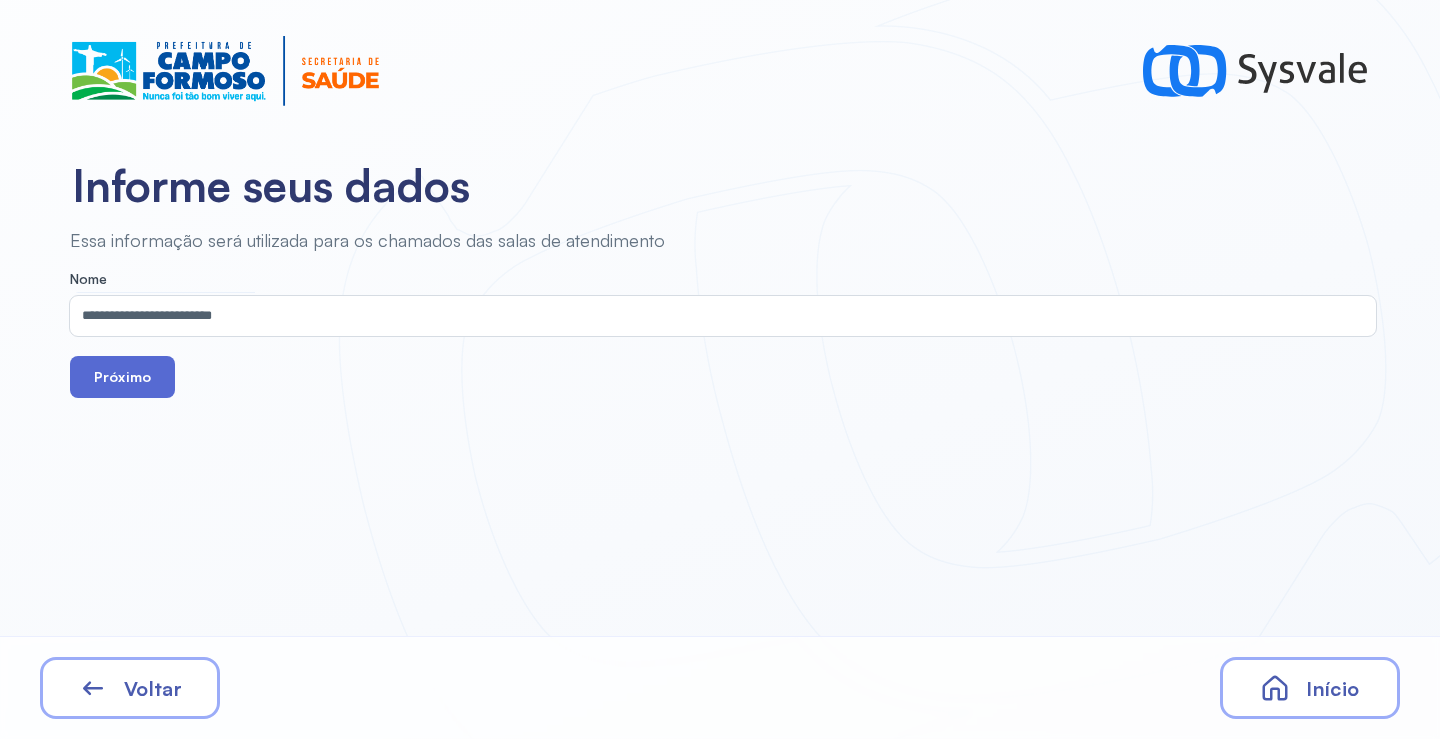 click on "Próximo" at bounding box center (122, 377) 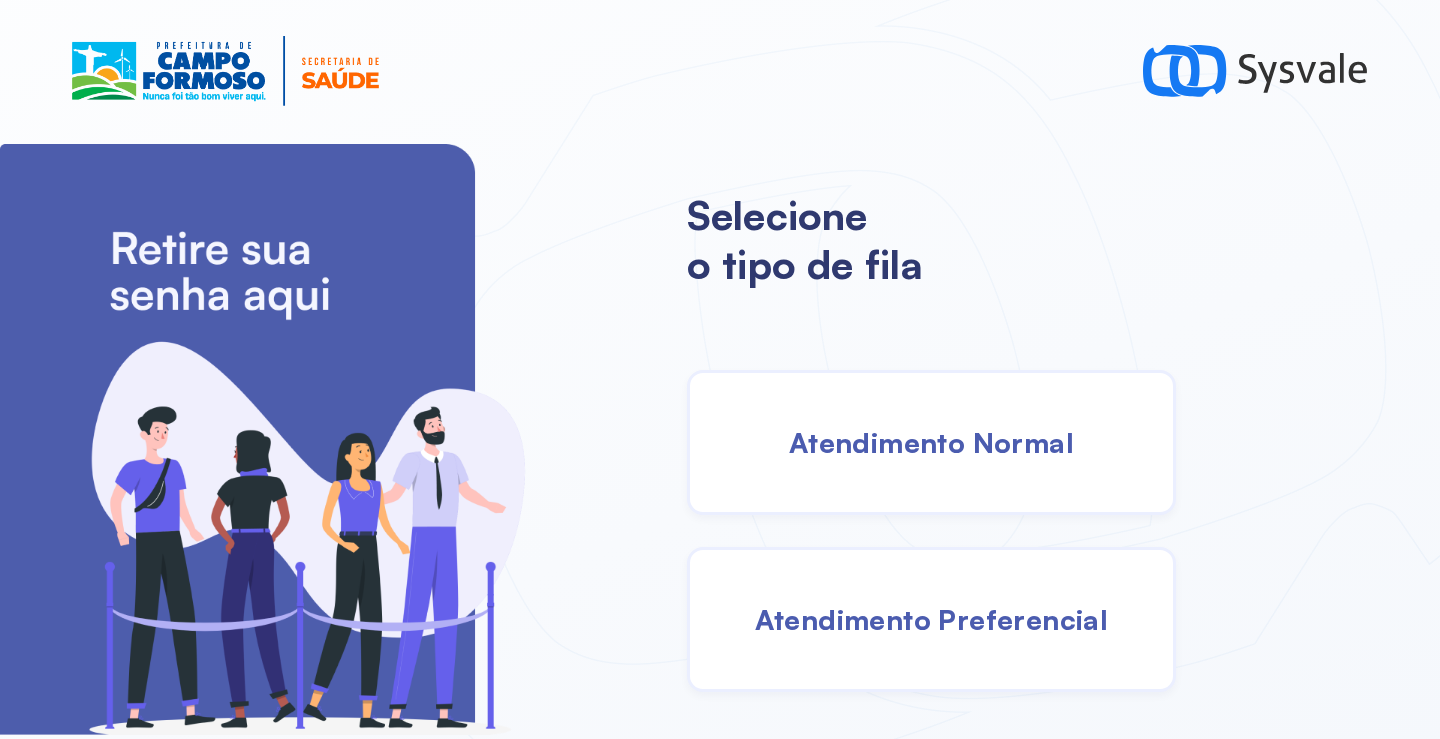 scroll, scrollTop: 0, scrollLeft: 0, axis: both 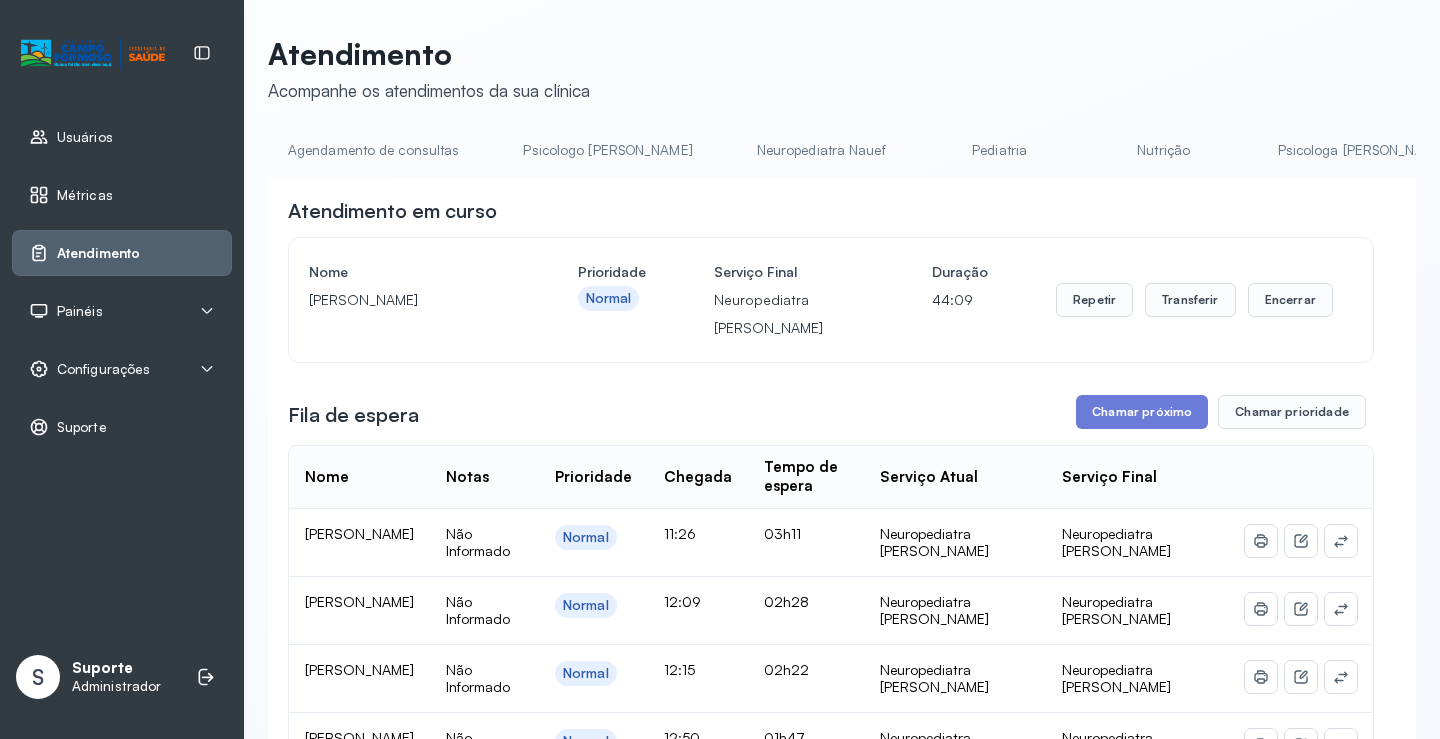 click on "Agendamento de consultas" at bounding box center (373, 150) 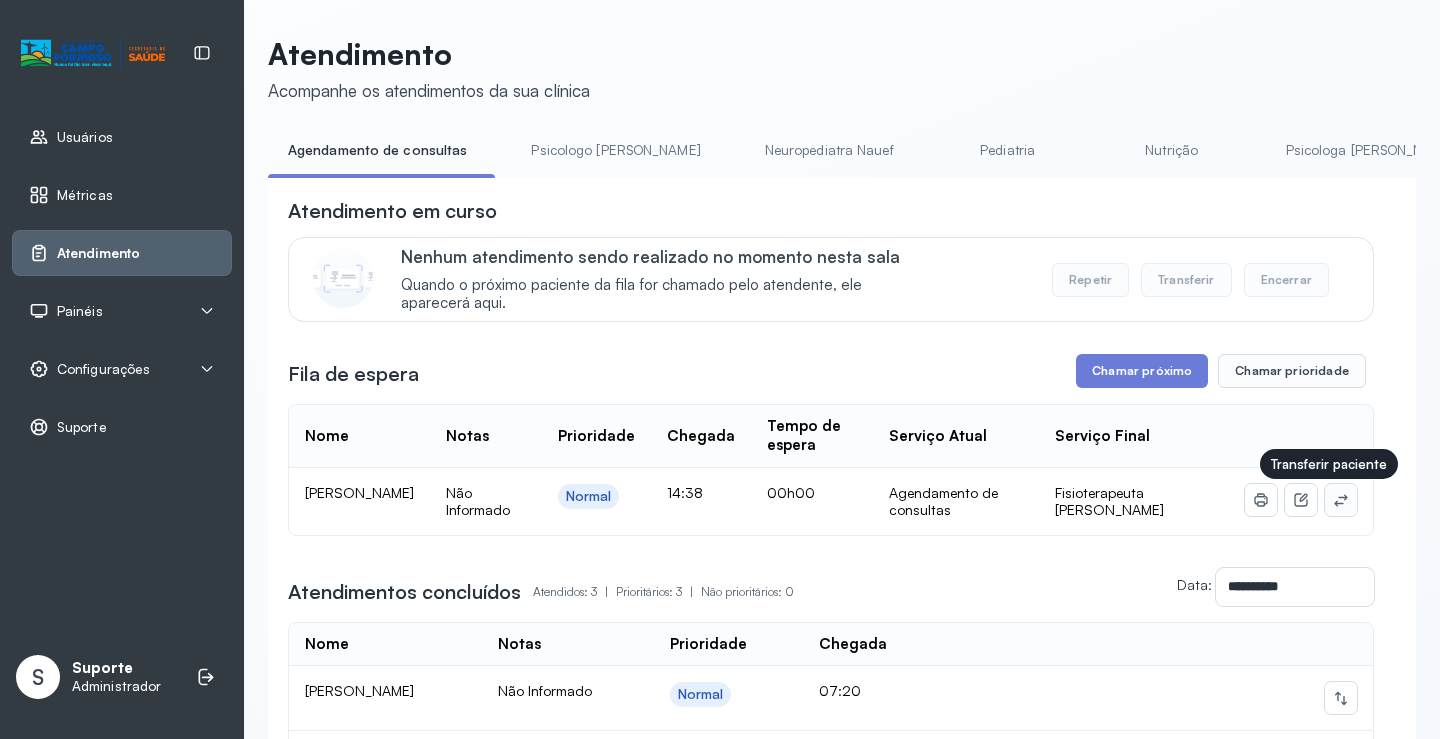 click 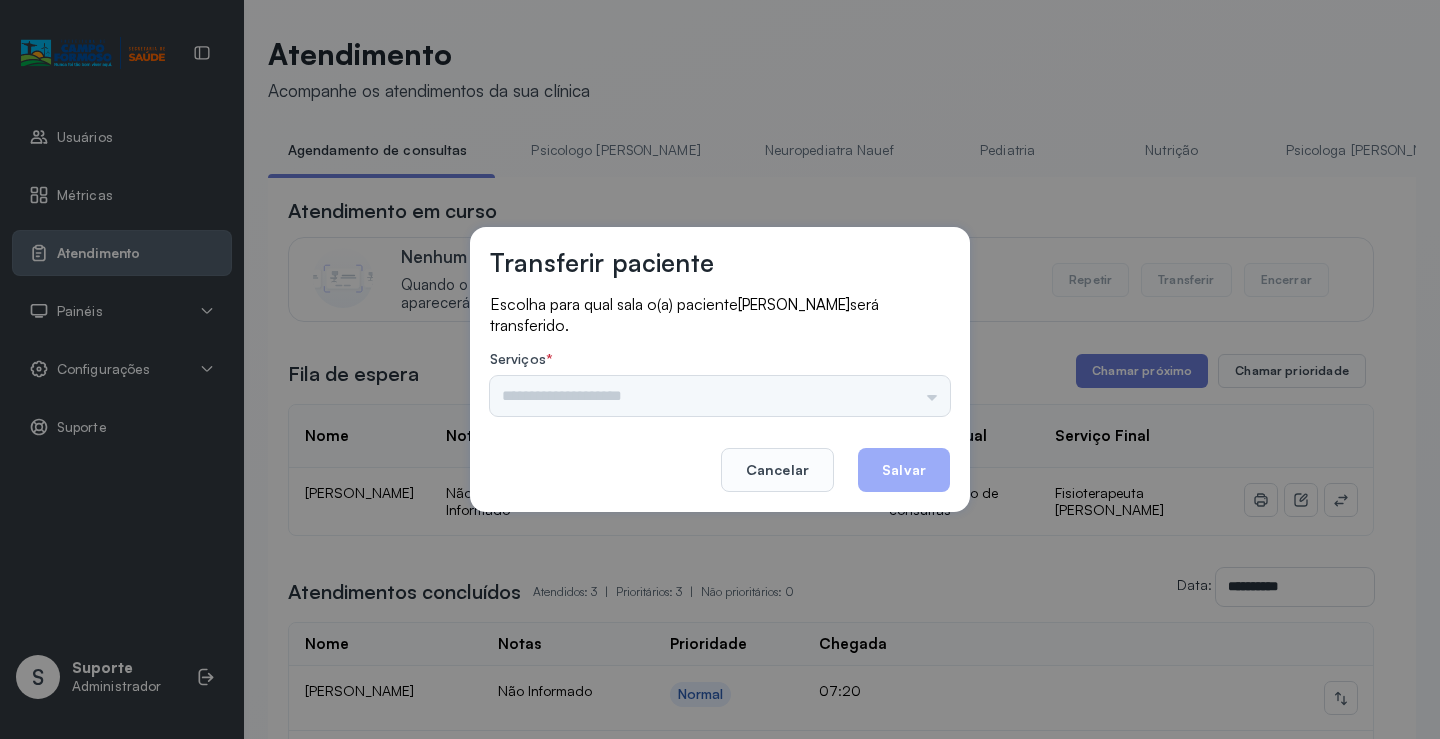 click on "Psicologo [PERSON_NAME] Nauef Pediatria Nutrição Psicologa [PERSON_NAME] Janusia Coordenadora Solange Consultório 2 Assistente Social Triagem Psiquiatra Fisioterapeuta [PERSON_NAME] [PERSON_NAME] Neuropediatra [PERSON_NAME]" at bounding box center [720, 396] 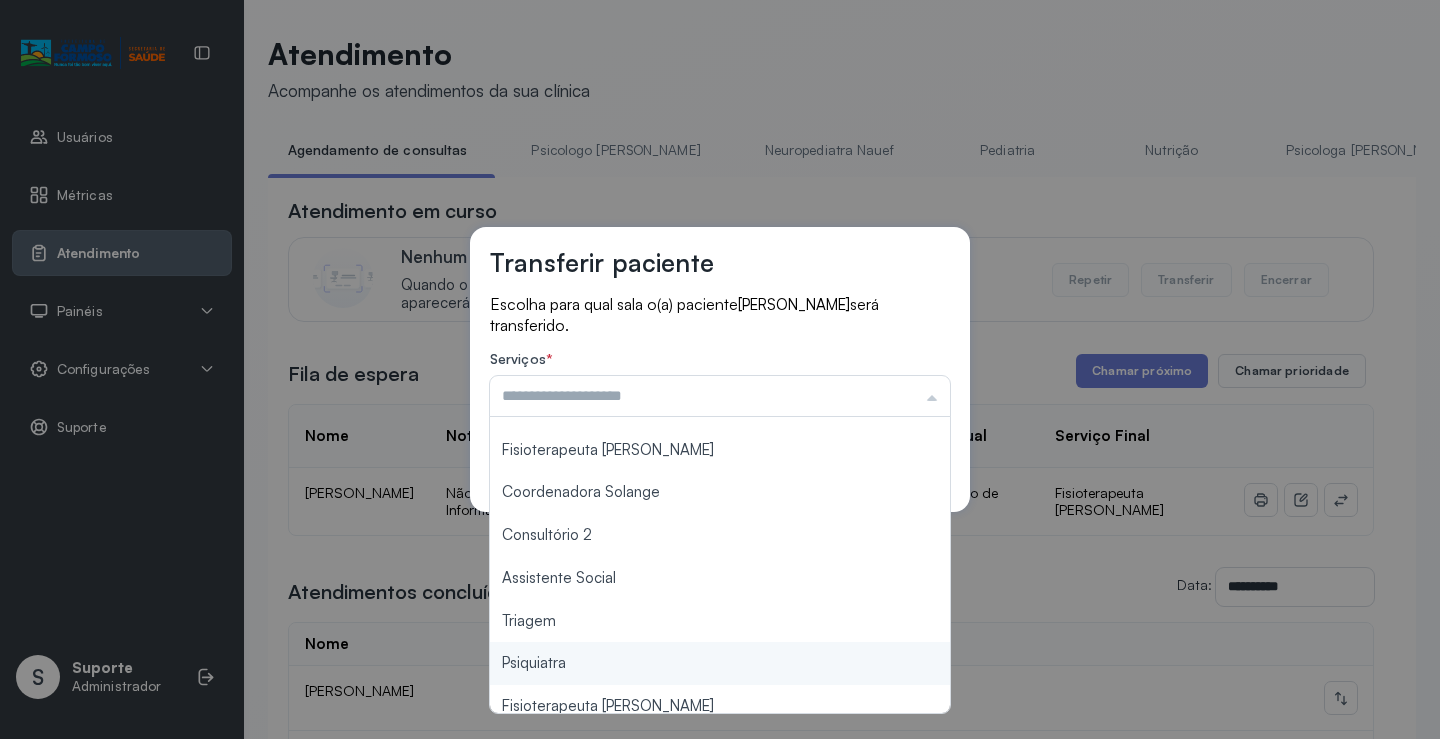 scroll, scrollTop: 302, scrollLeft: 0, axis: vertical 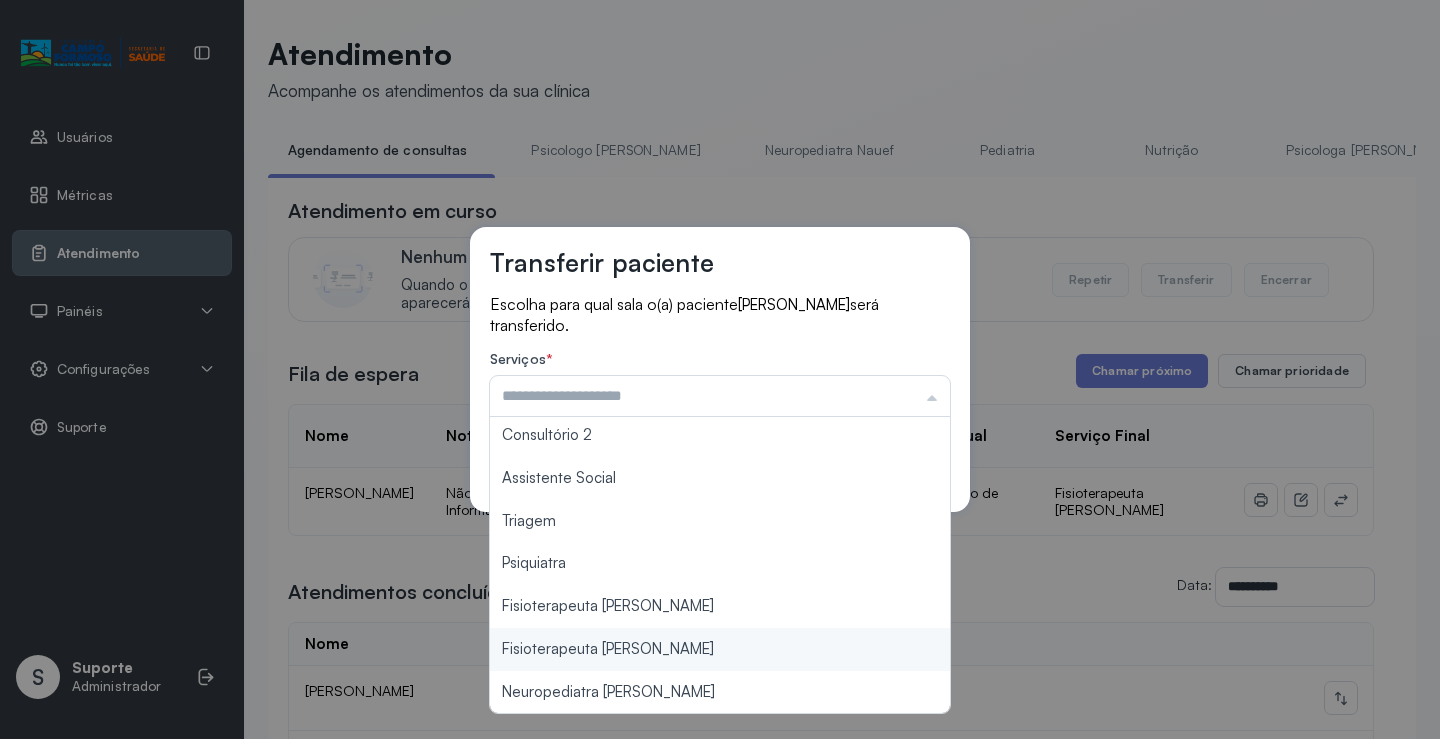 type on "**********" 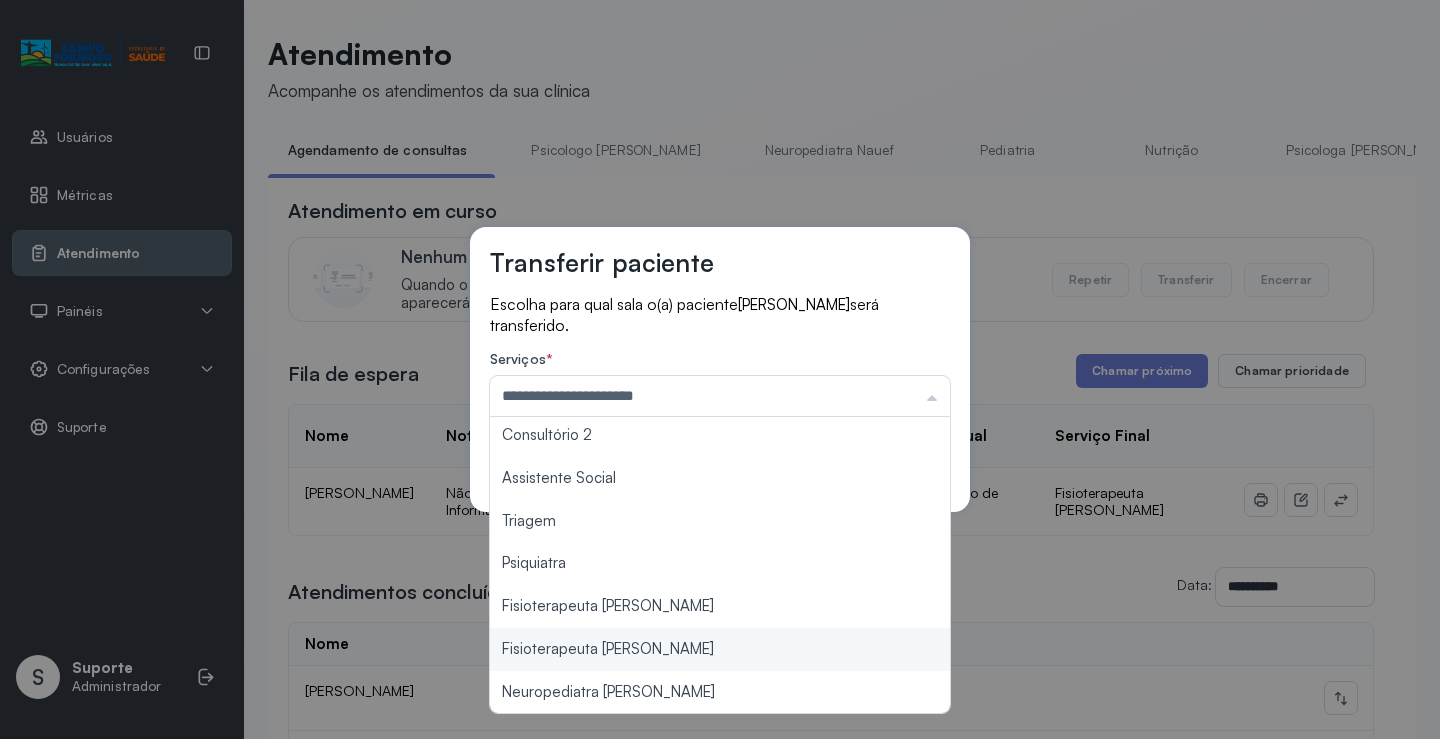click on "**********" at bounding box center (720, 369) 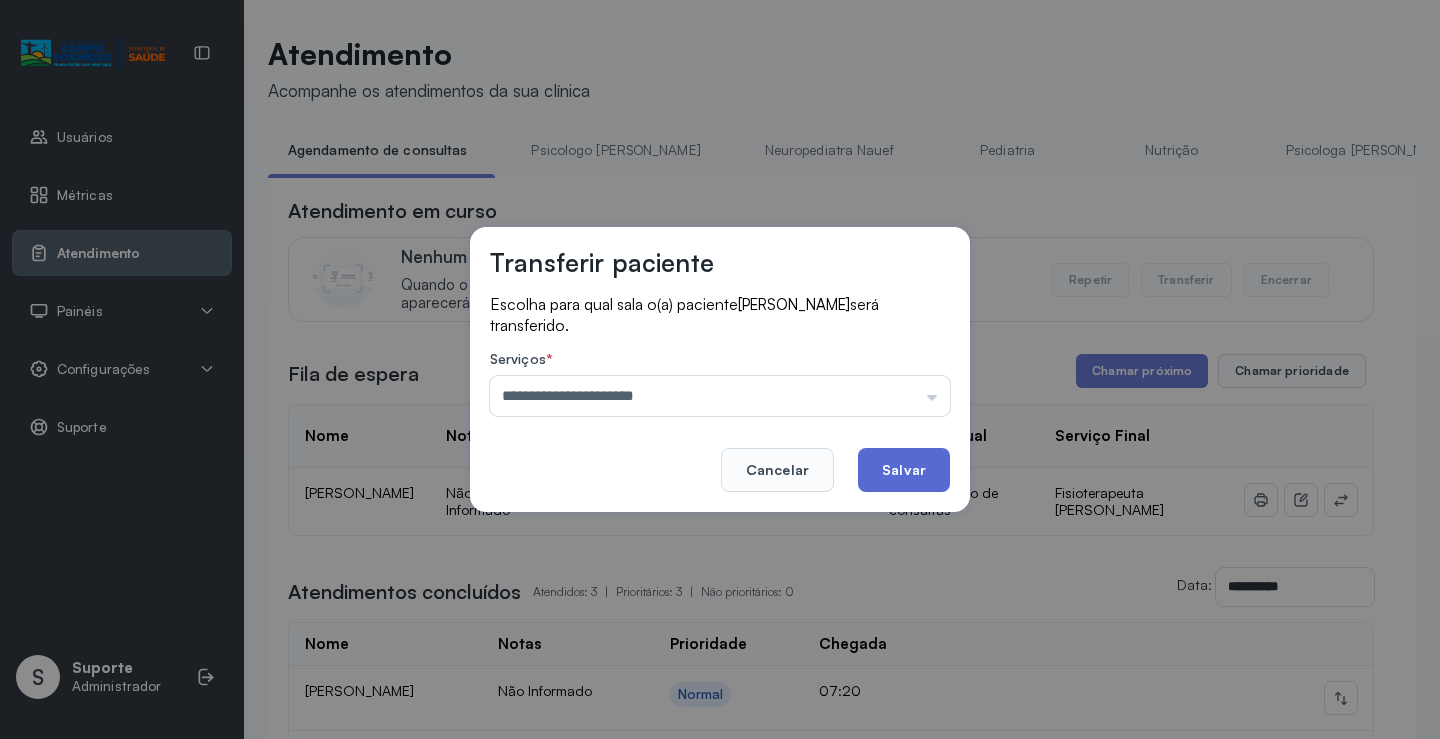 click on "Salvar" 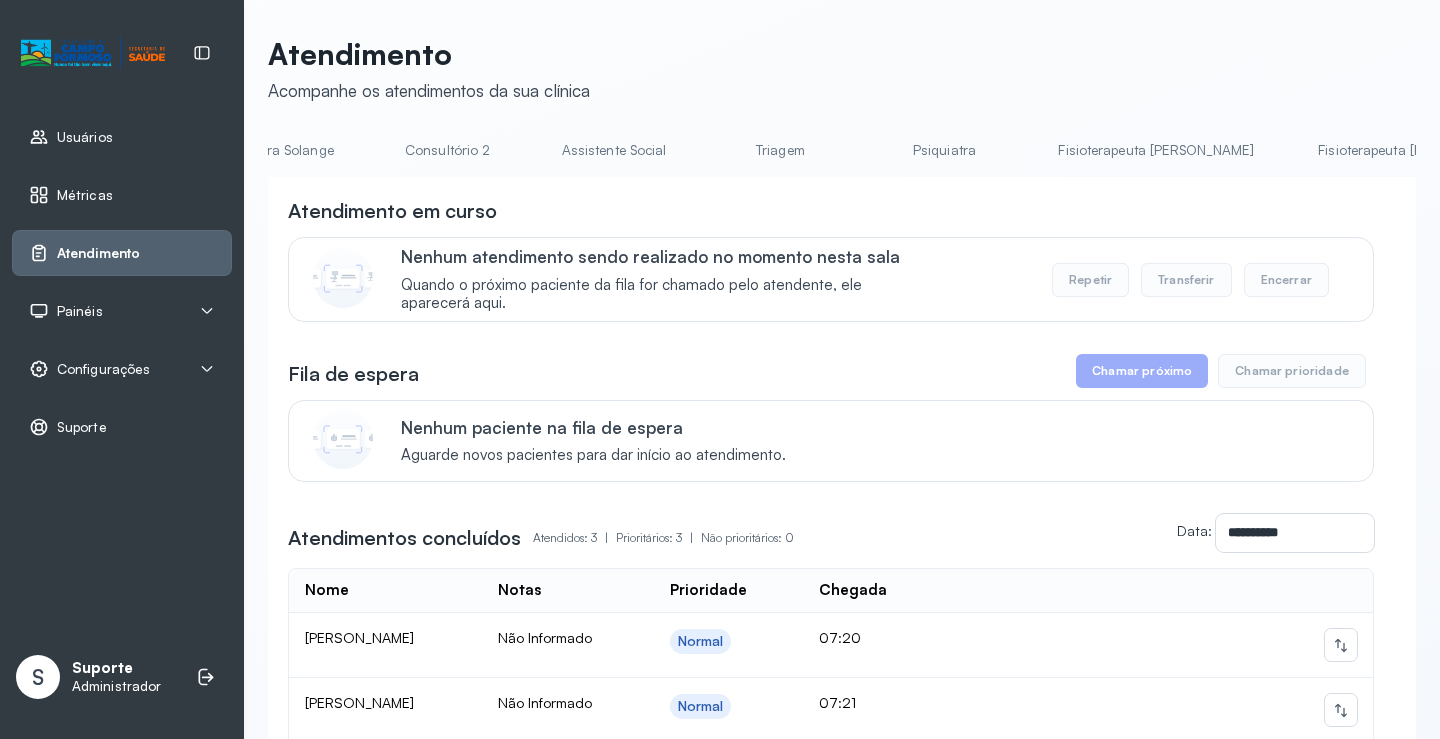 click on "**********" 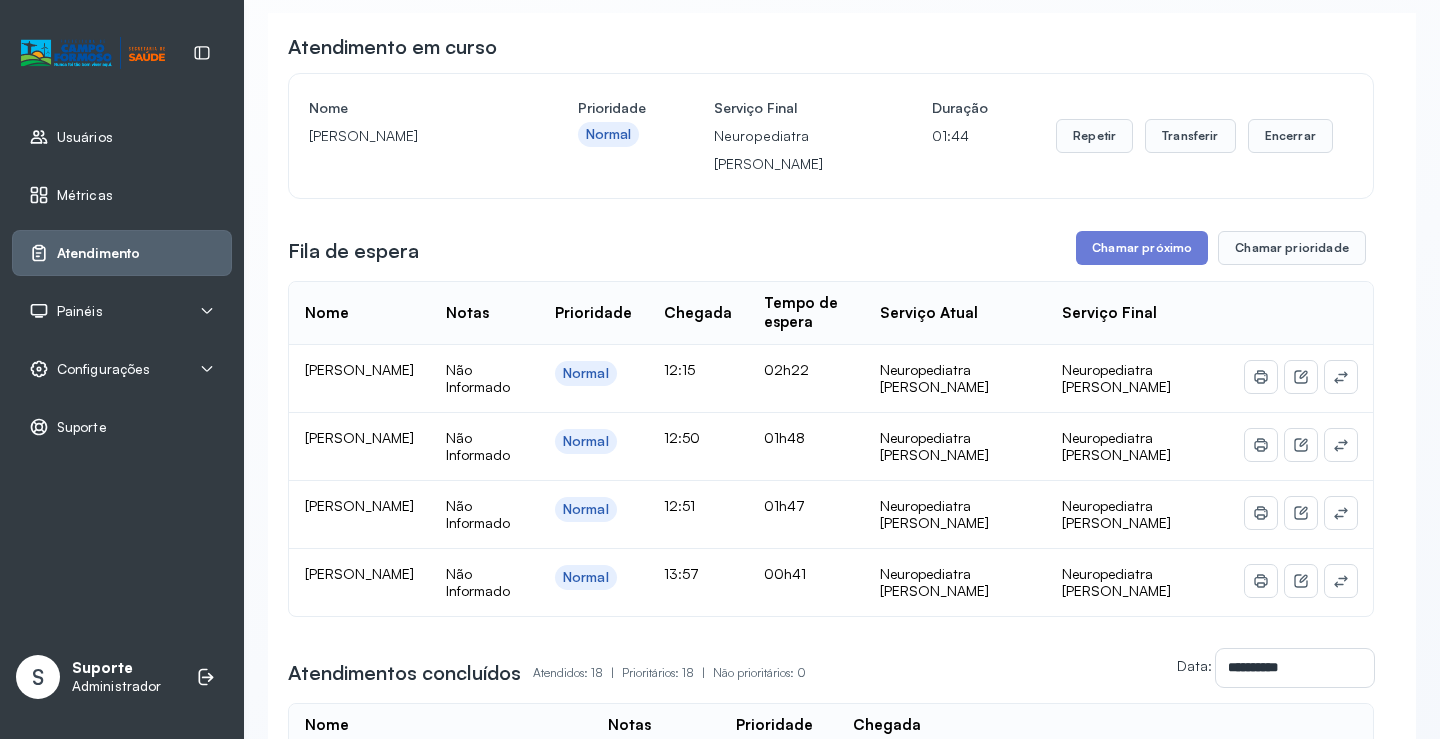 scroll, scrollTop: 200, scrollLeft: 0, axis: vertical 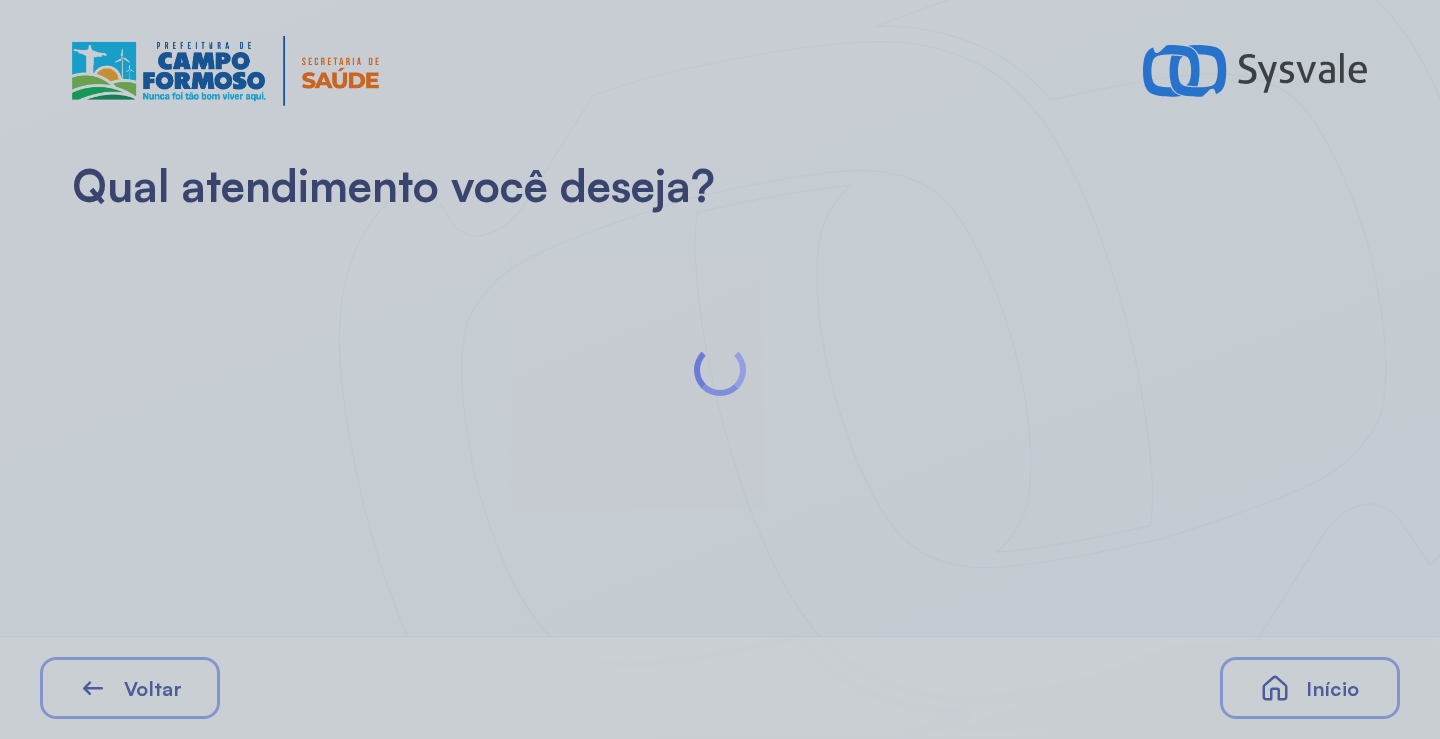 click at bounding box center [720, 369] 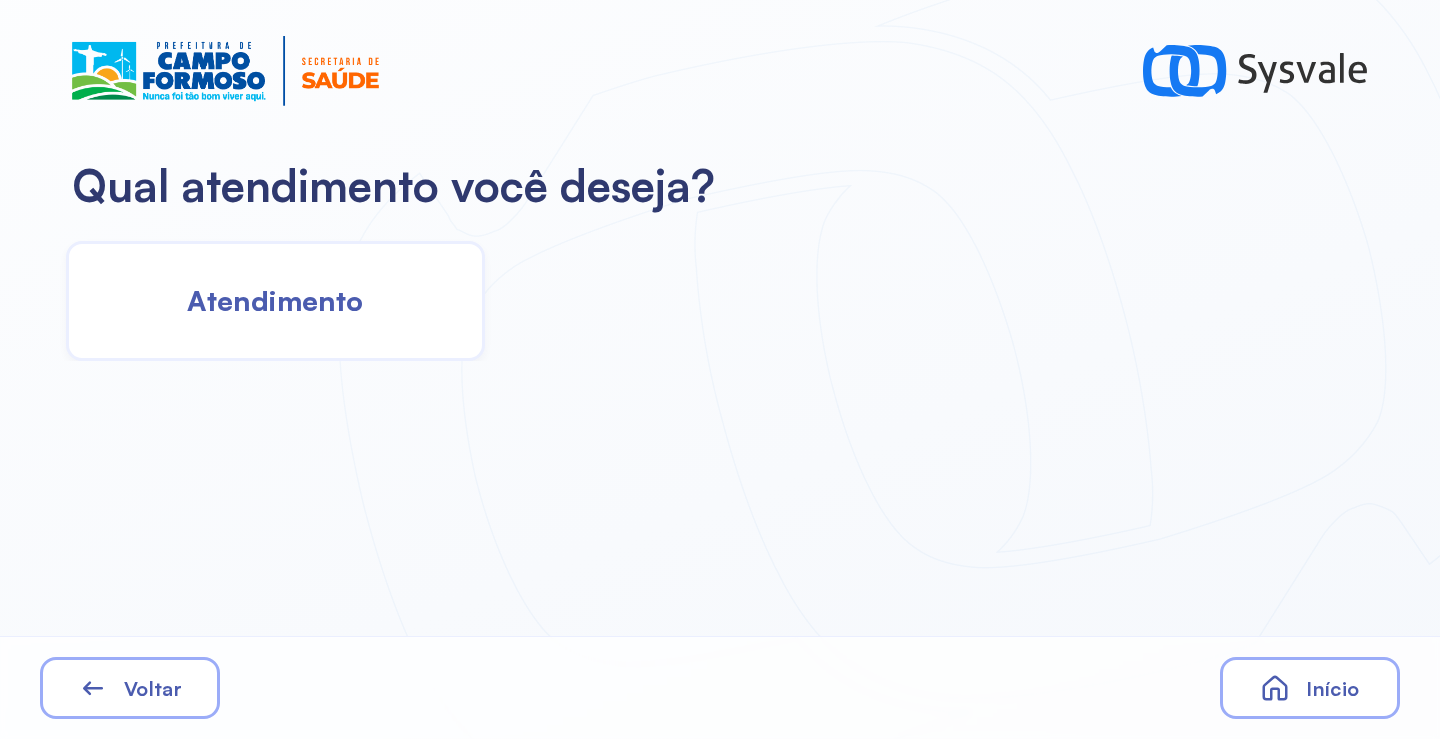 click on "Atendimento" at bounding box center [275, 300] 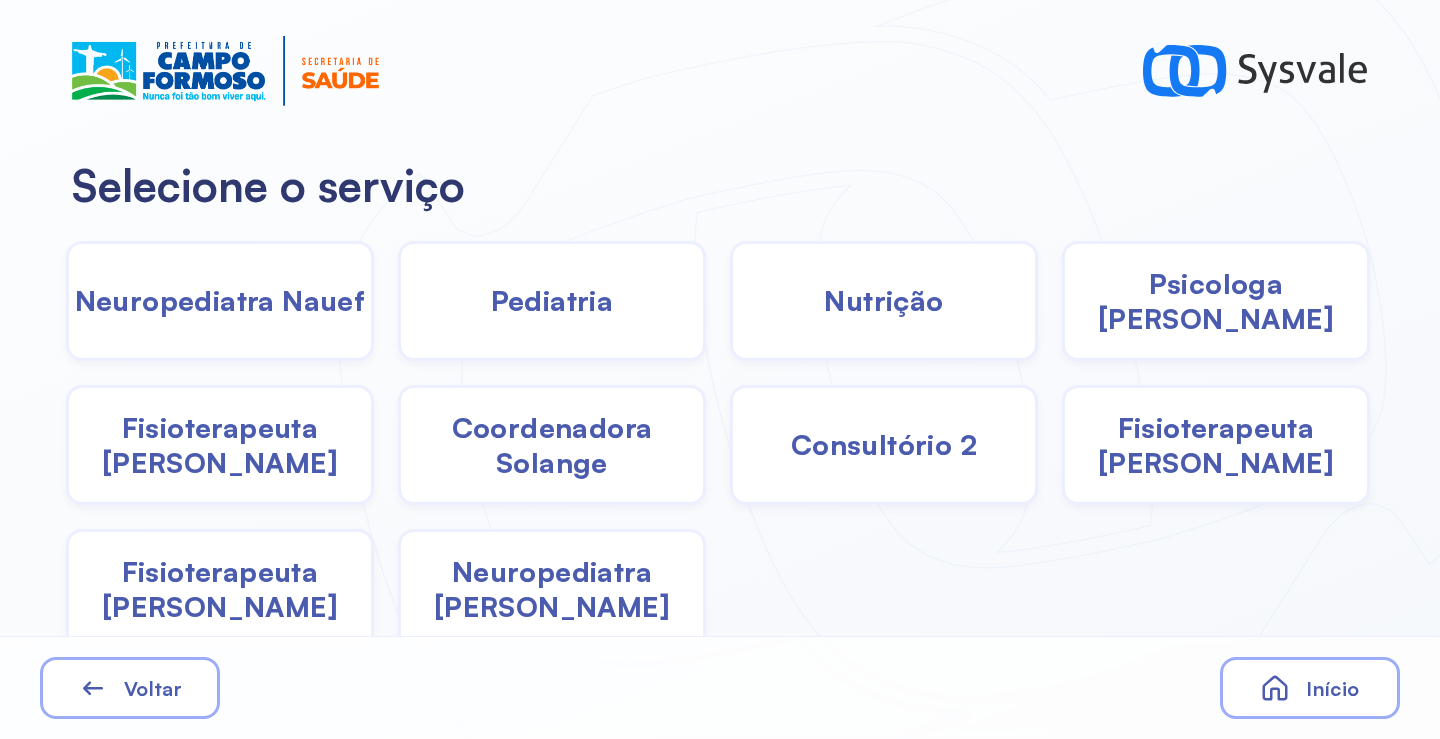 click on "Neuropediatra [PERSON_NAME]" at bounding box center [552, 589] 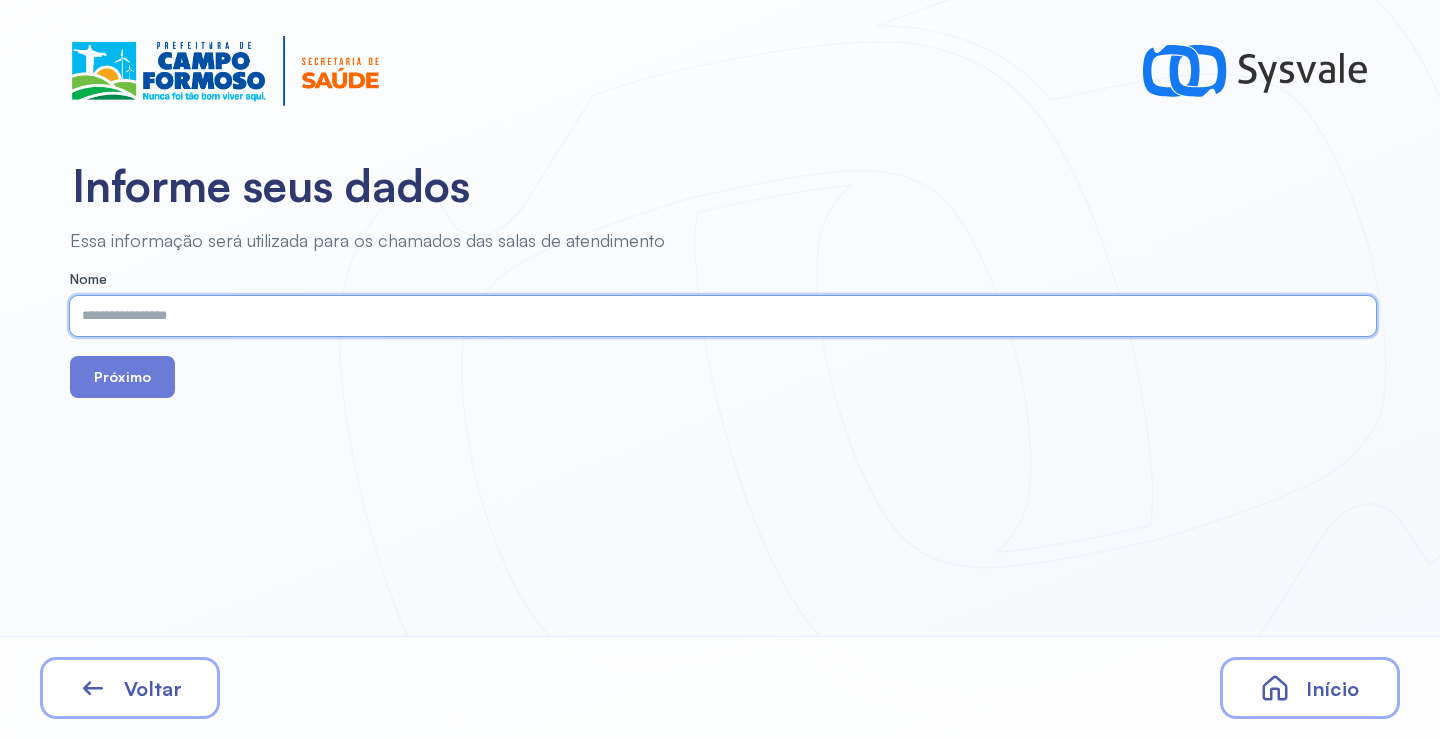 paste on "**********" 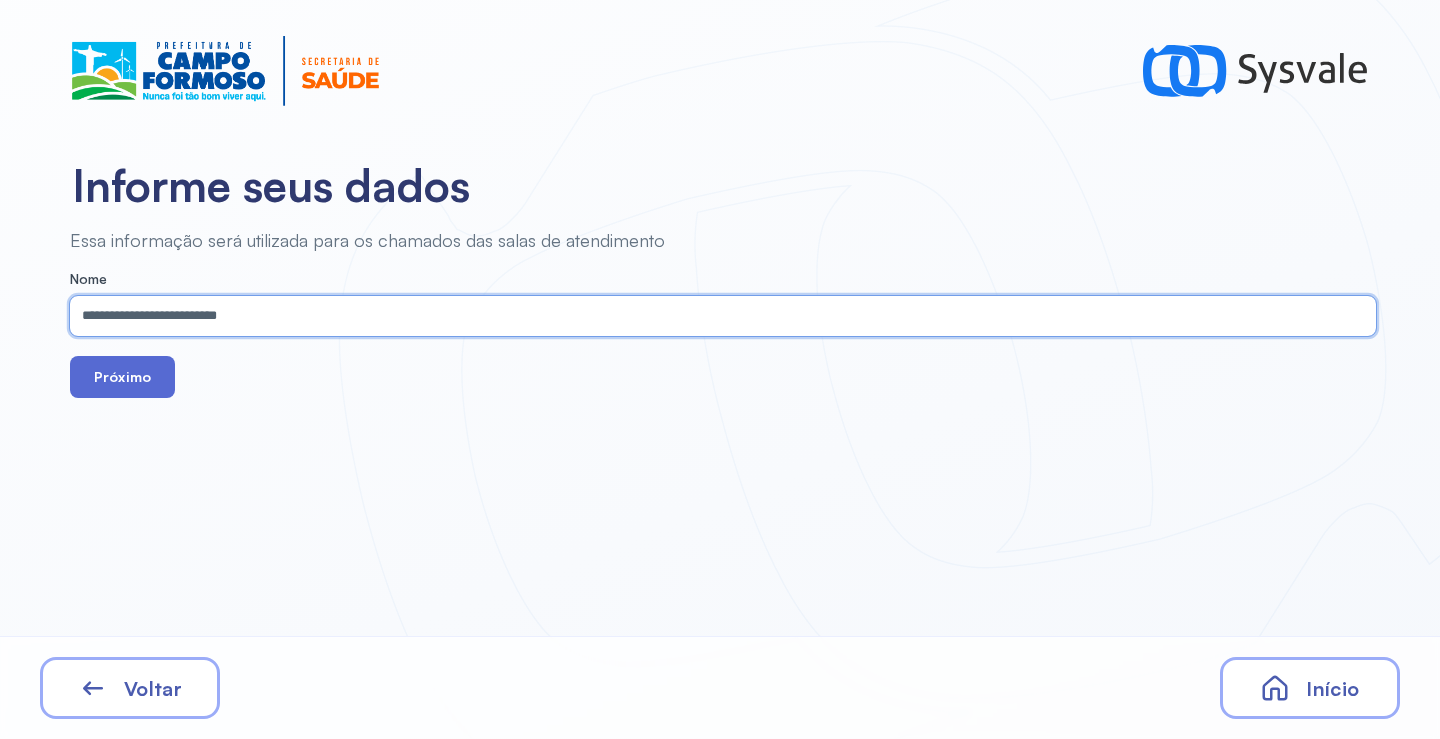 type on "**********" 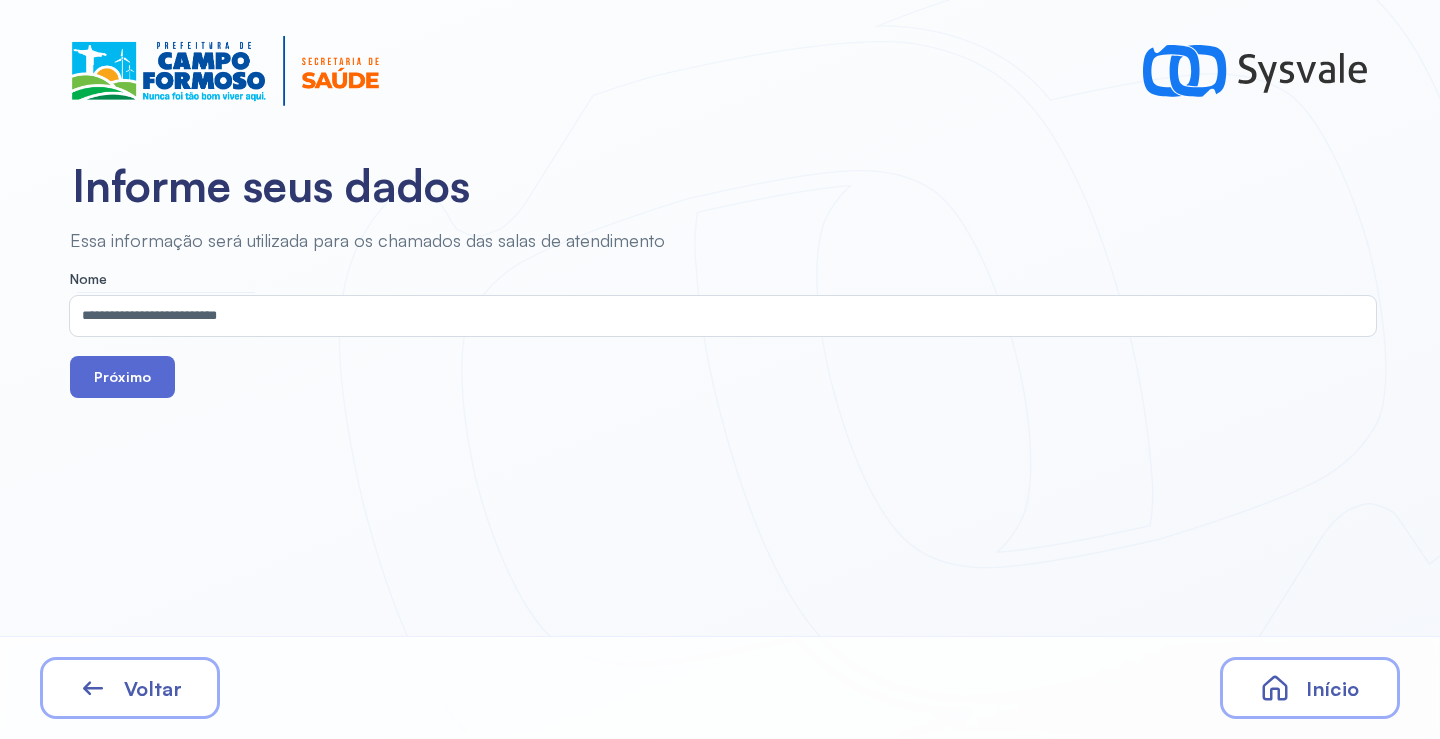 click on "Próximo" at bounding box center (122, 377) 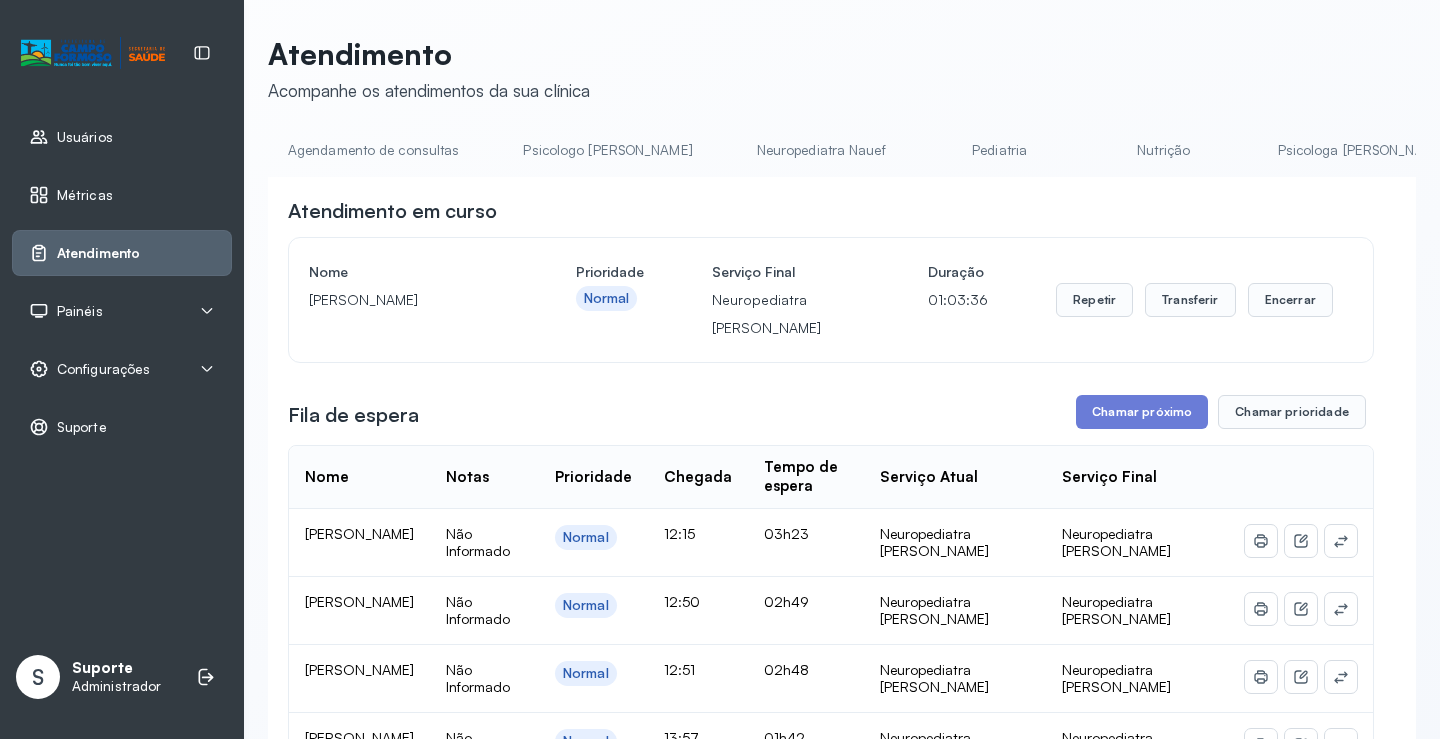 scroll, scrollTop: 0, scrollLeft: 0, axis: both 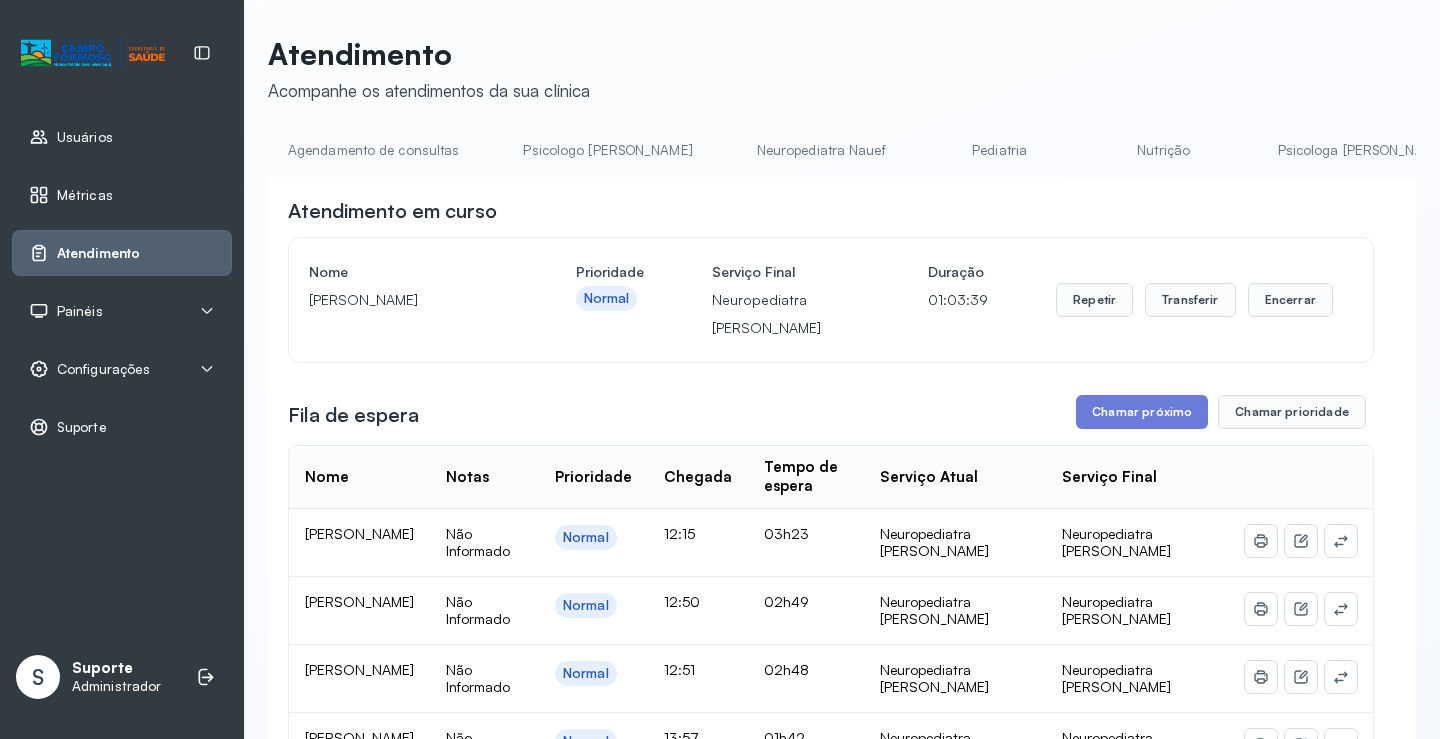 click on "Agendamento de consultas" at bounding box center [373, 150] 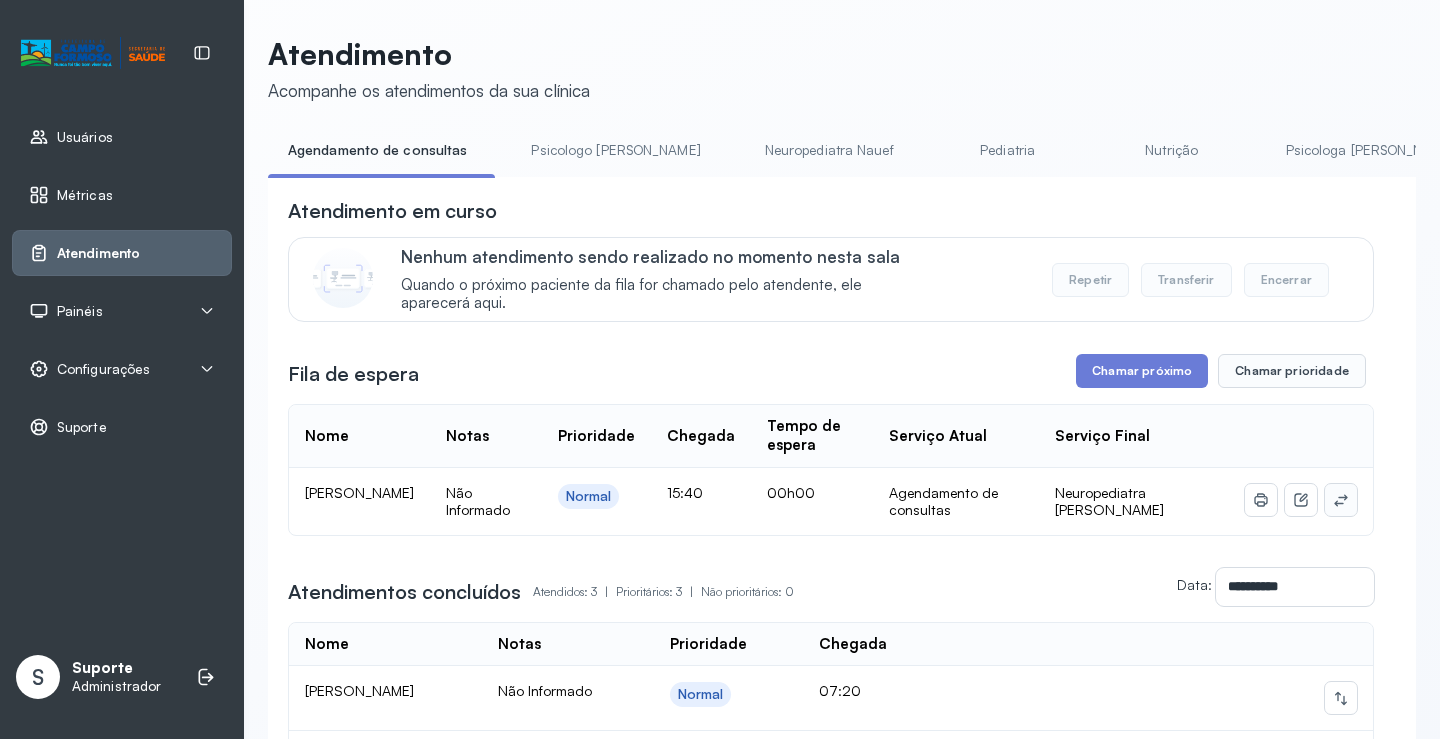 click 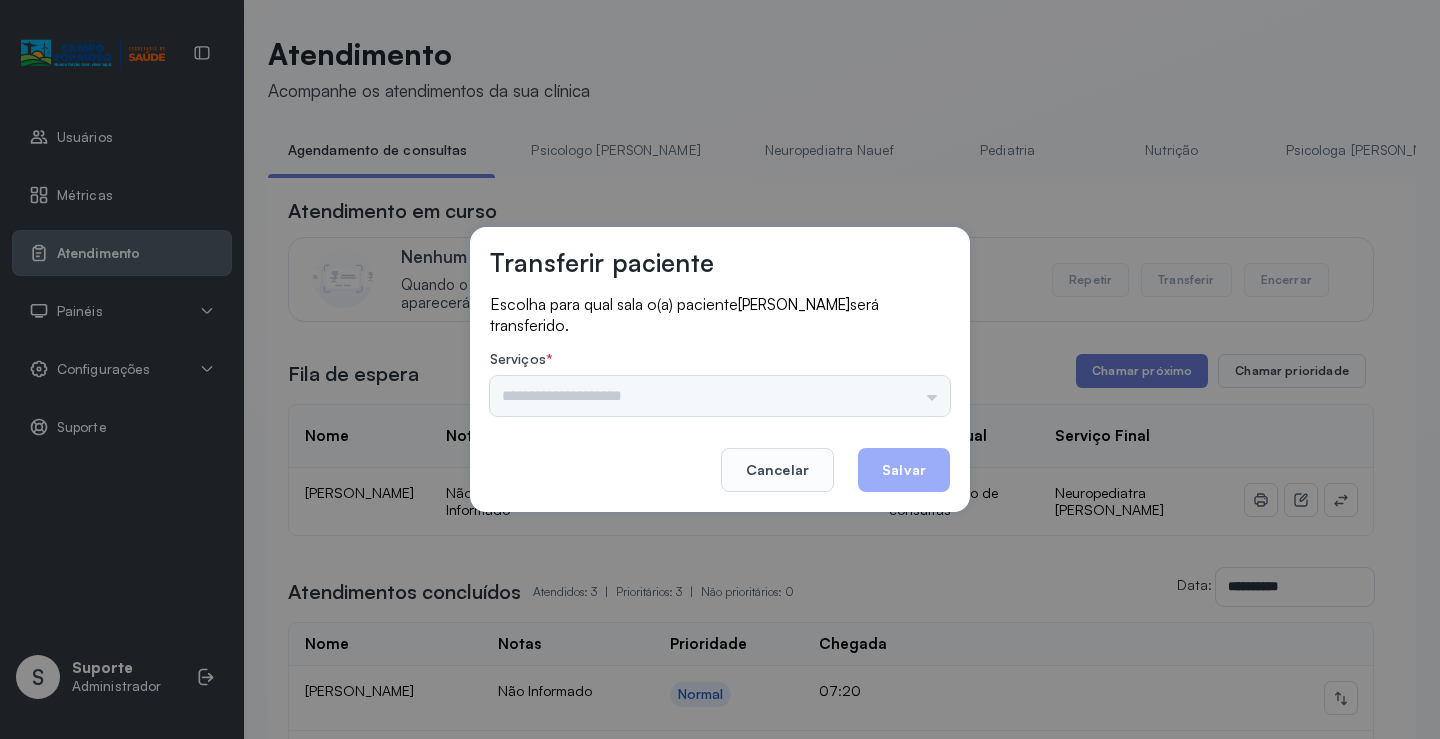 drag, startPoint x: 922, startPoint y: 373, endPoint x: 919, endPoint y: 392, distance: 19.235384 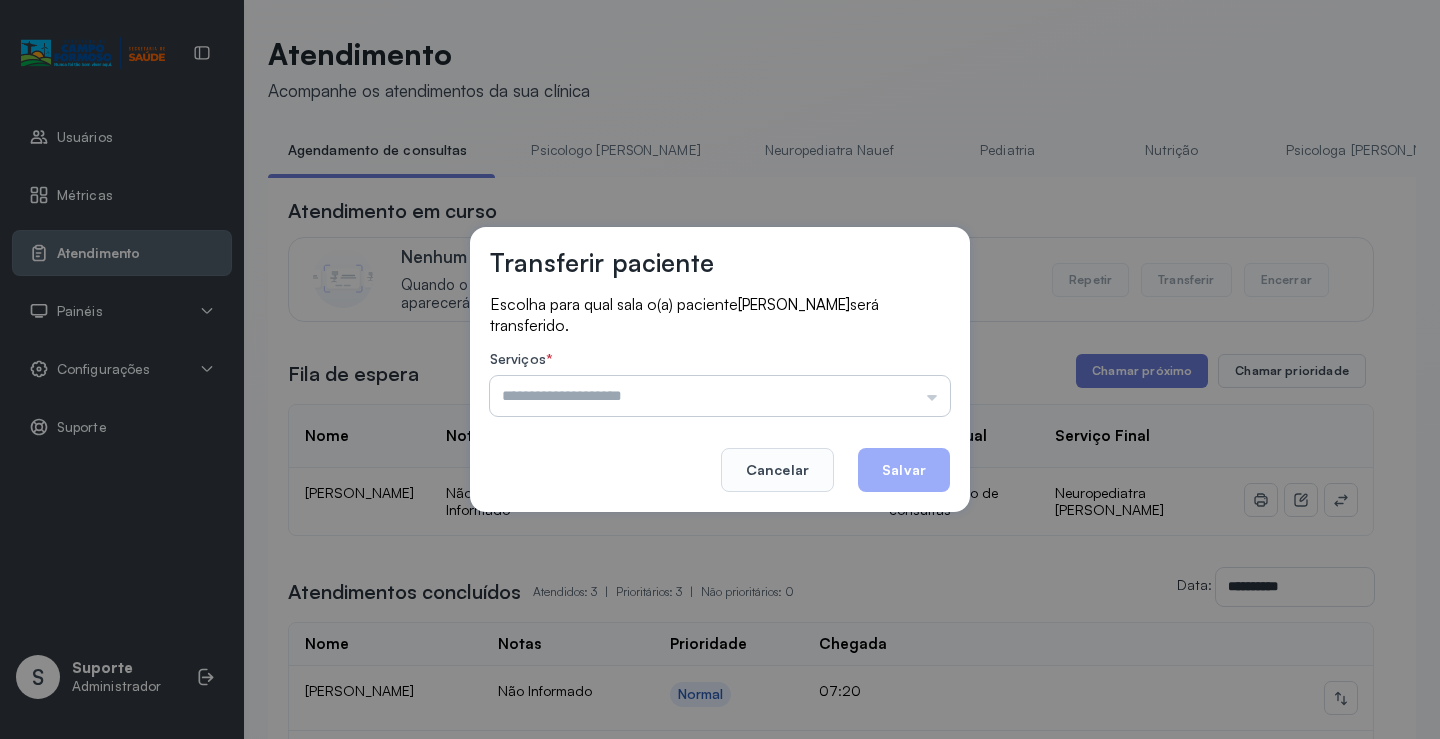 click at bounding box center (720, 396) 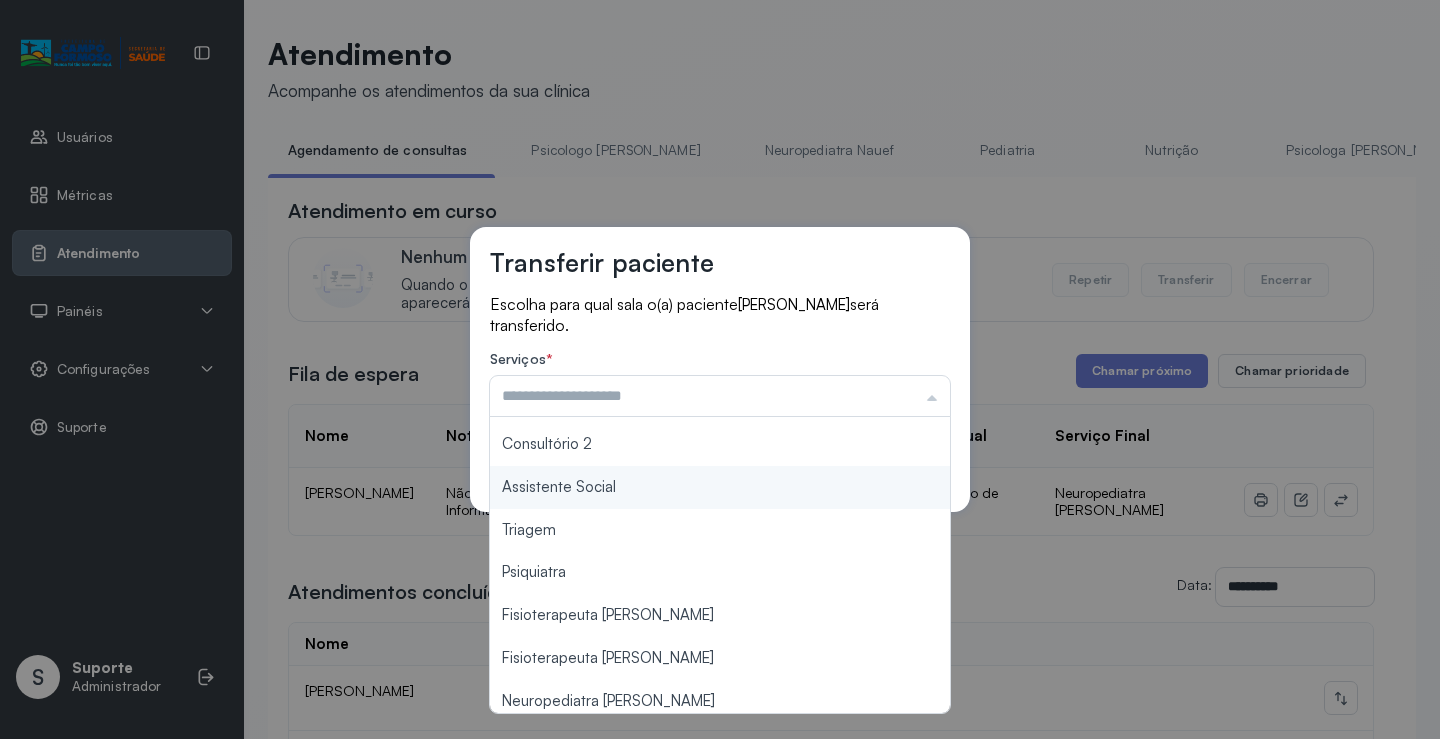 scroll, scrollTop: 303, scrollLeft: 0, axis: vertical 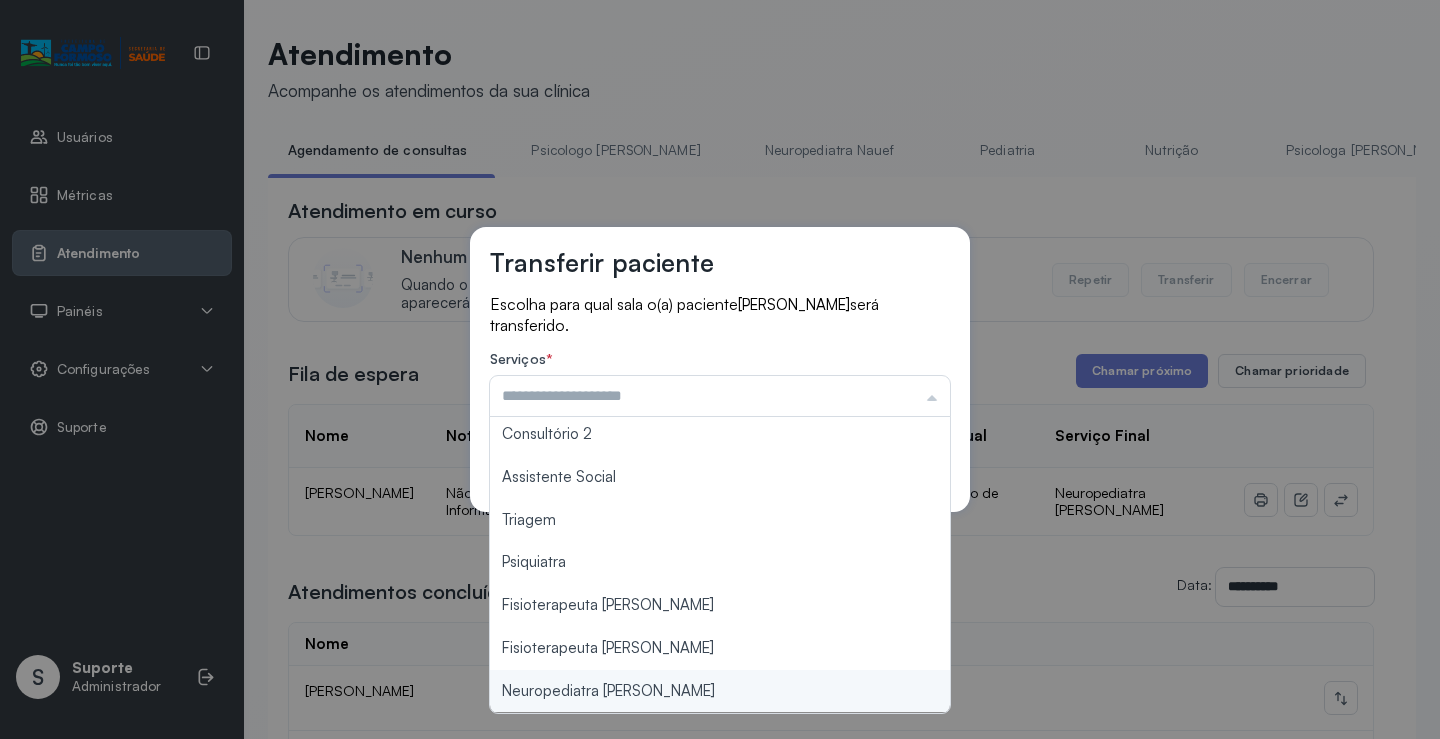 type on "**********" 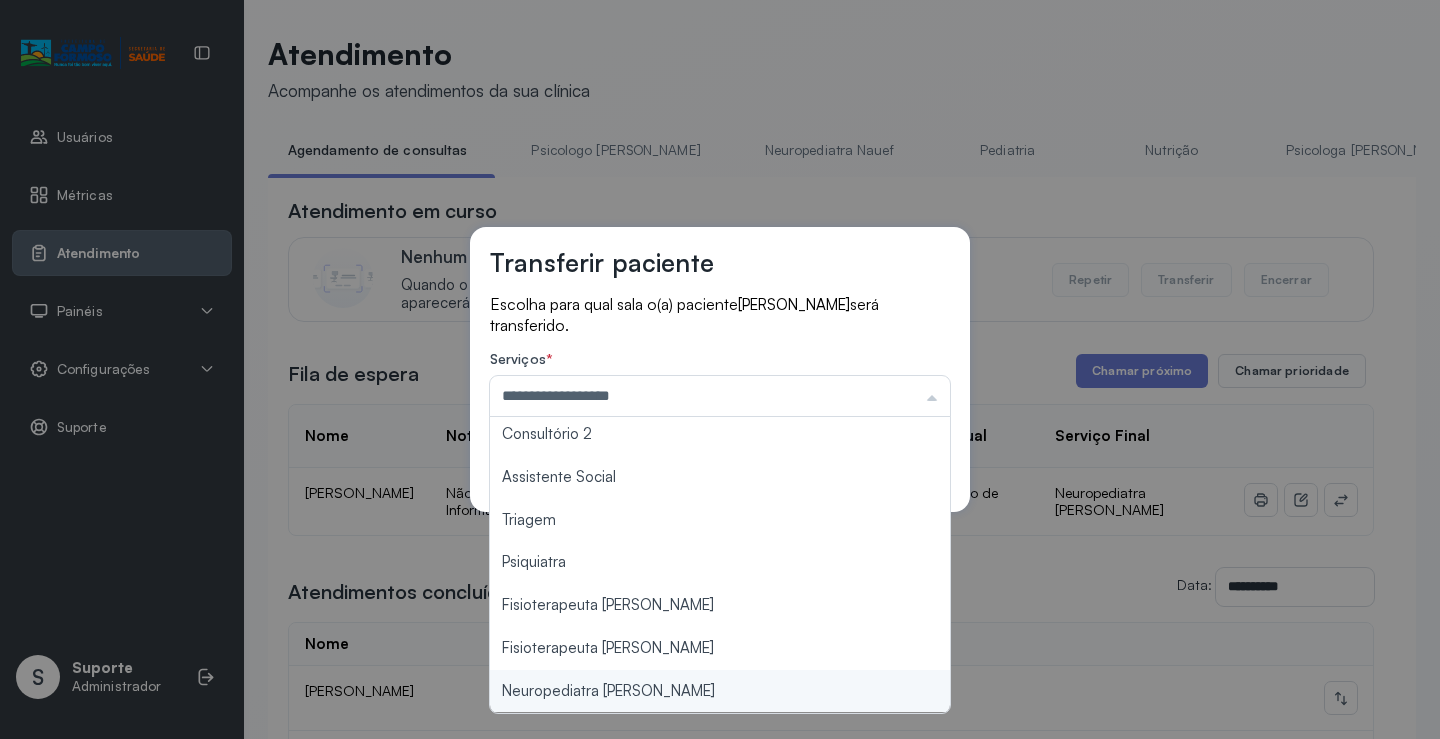 click on "**********" at bounding box center [720, 369] 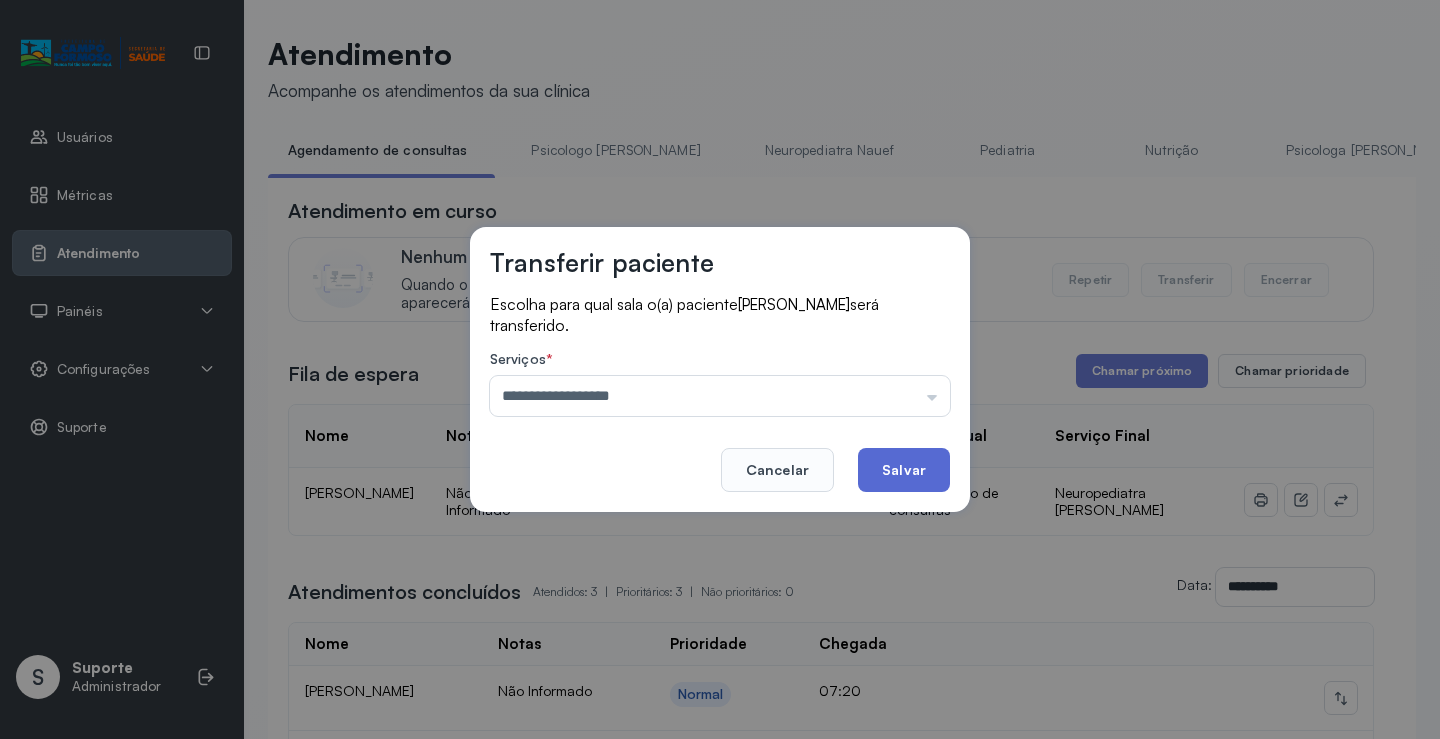 click on "Salvar" 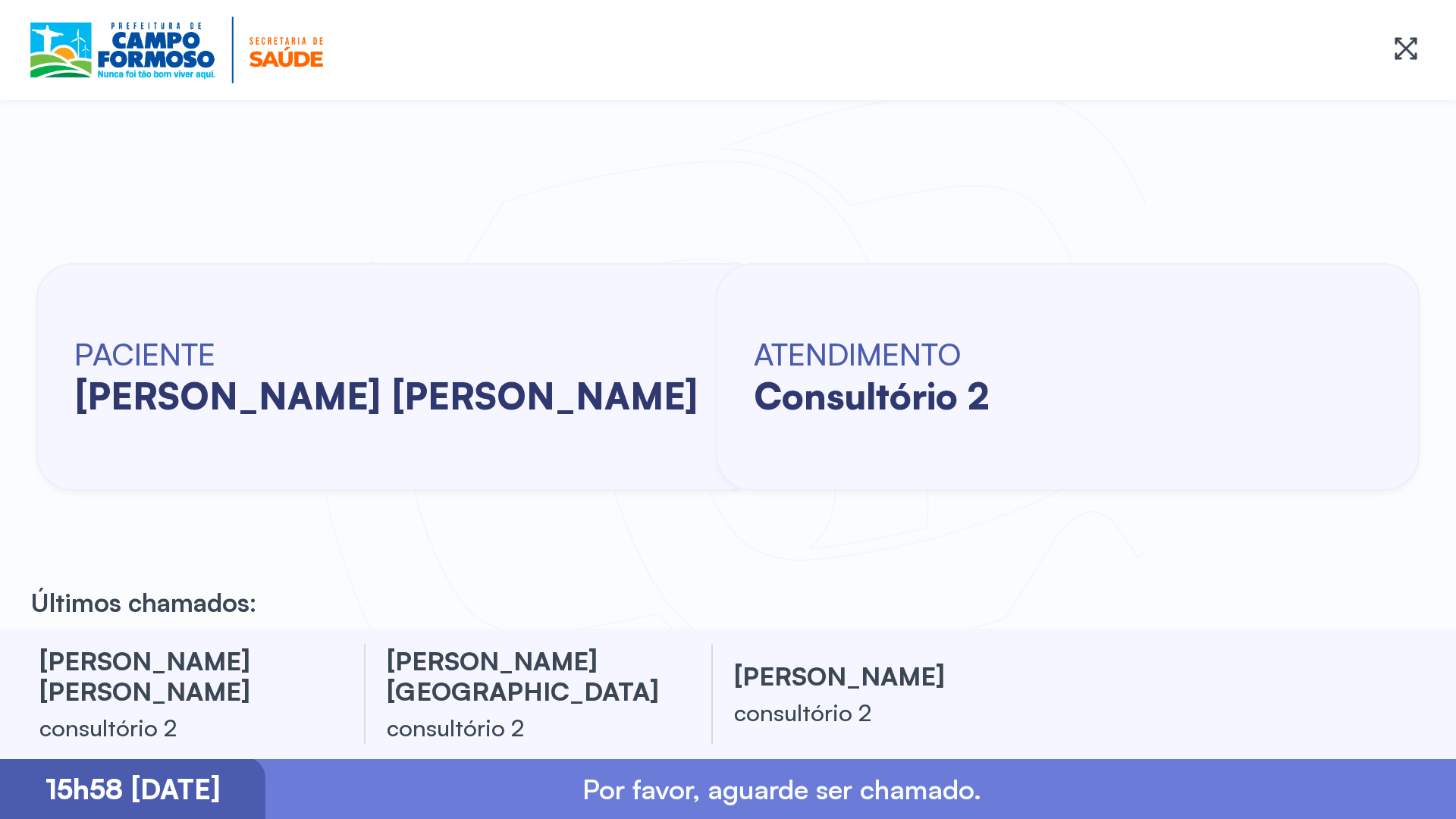 scroll, scrollTop: 0, scrollLeft: 0, axis: both 